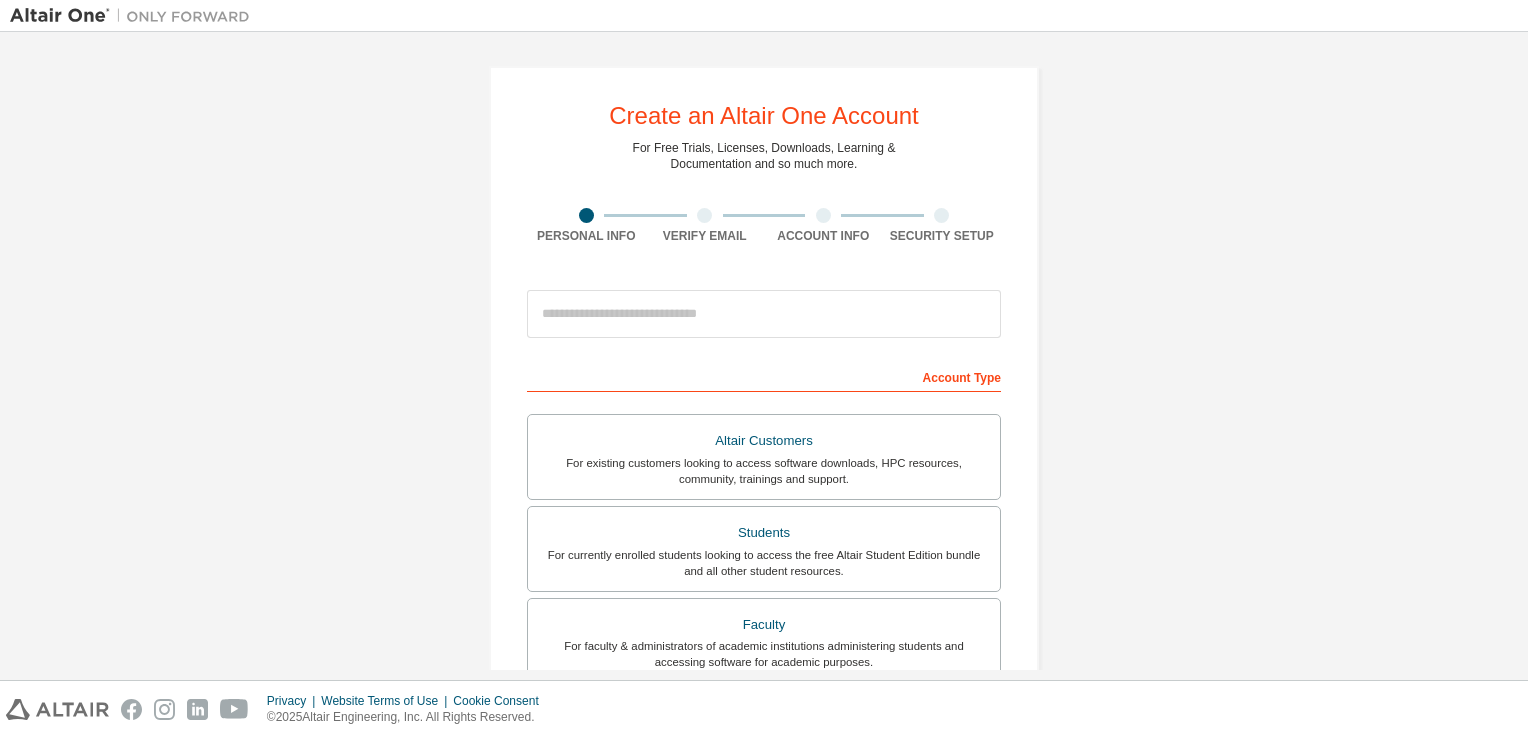 scroll, scrollTop: 0, scrollLeft: 0, axis: both 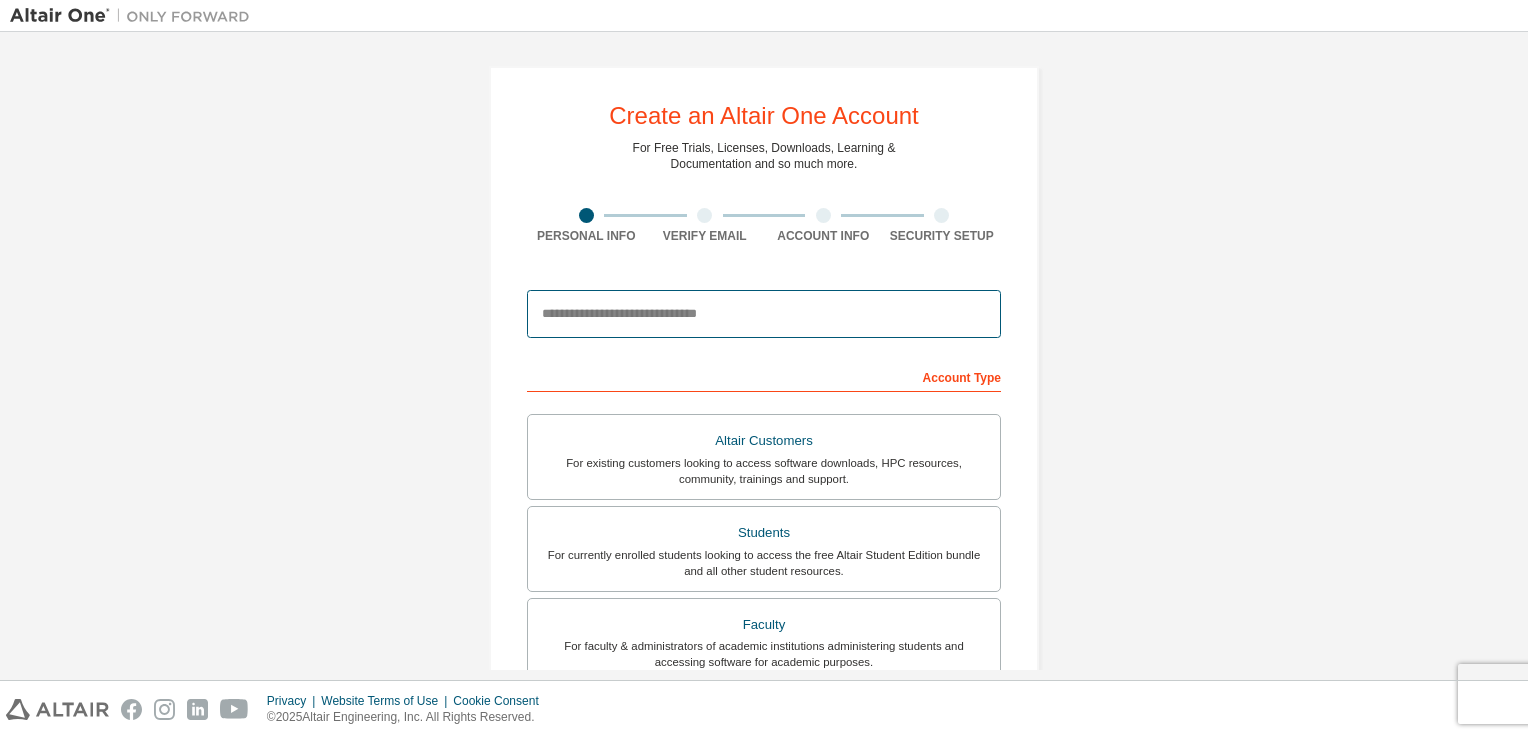 click at bounding box center [764, 314] 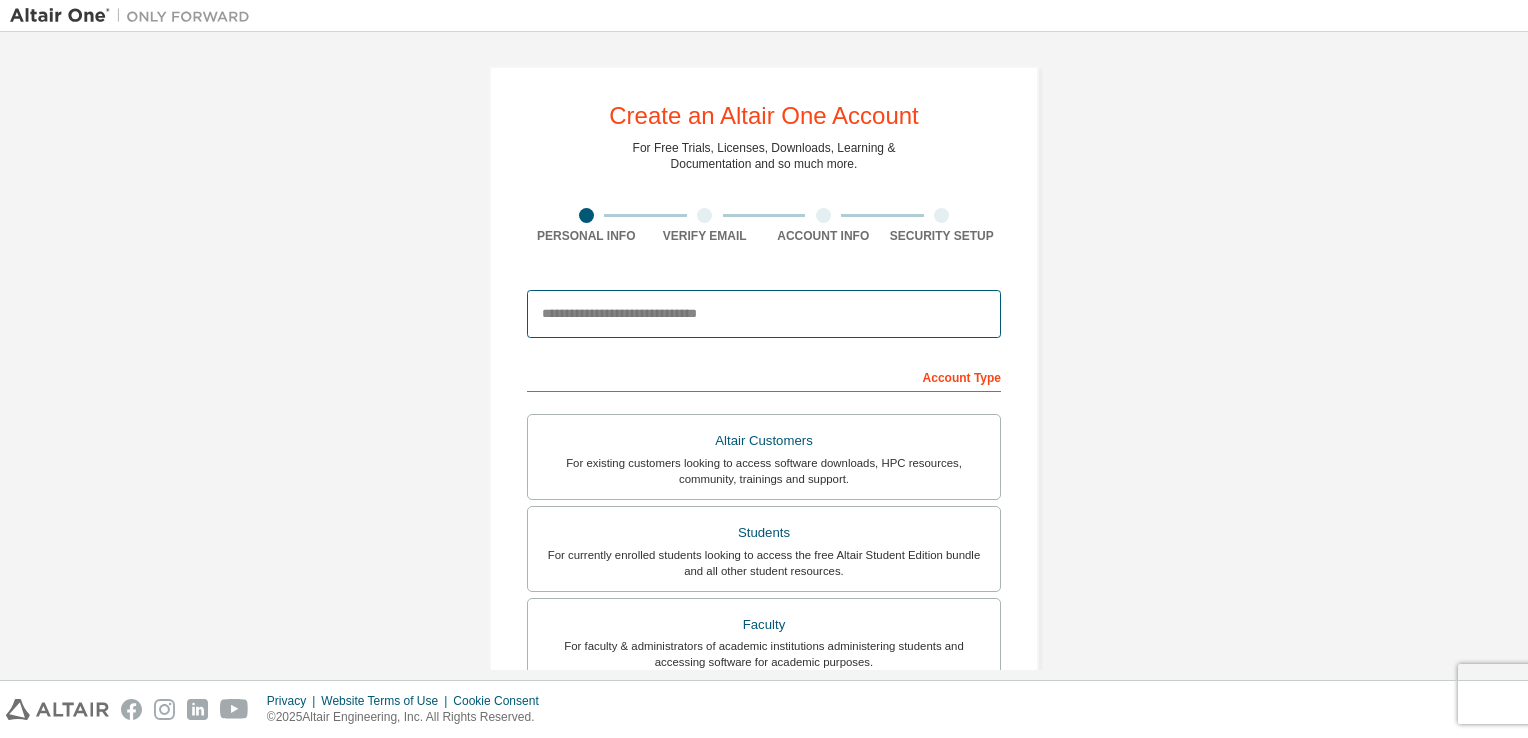 type on "**********" 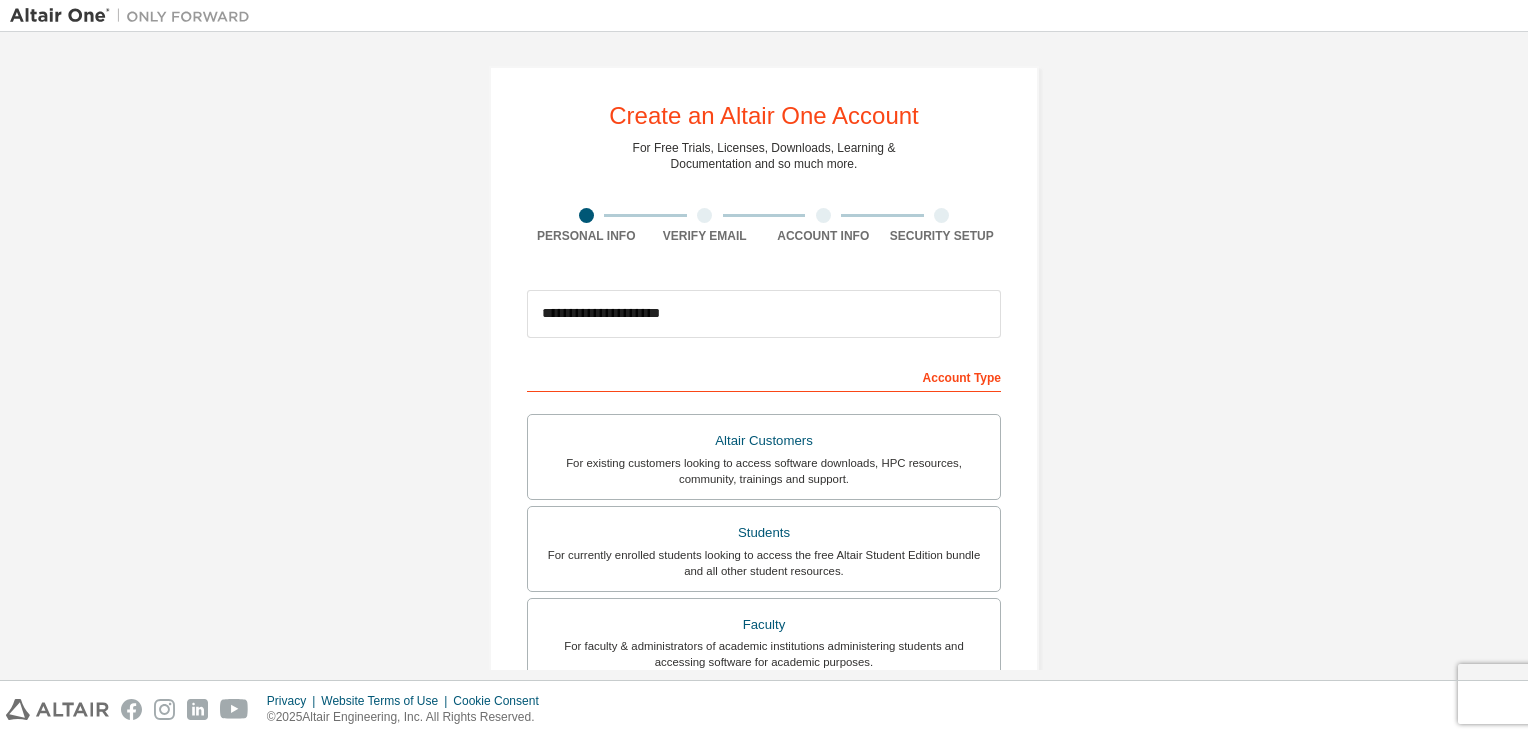 type on "******" 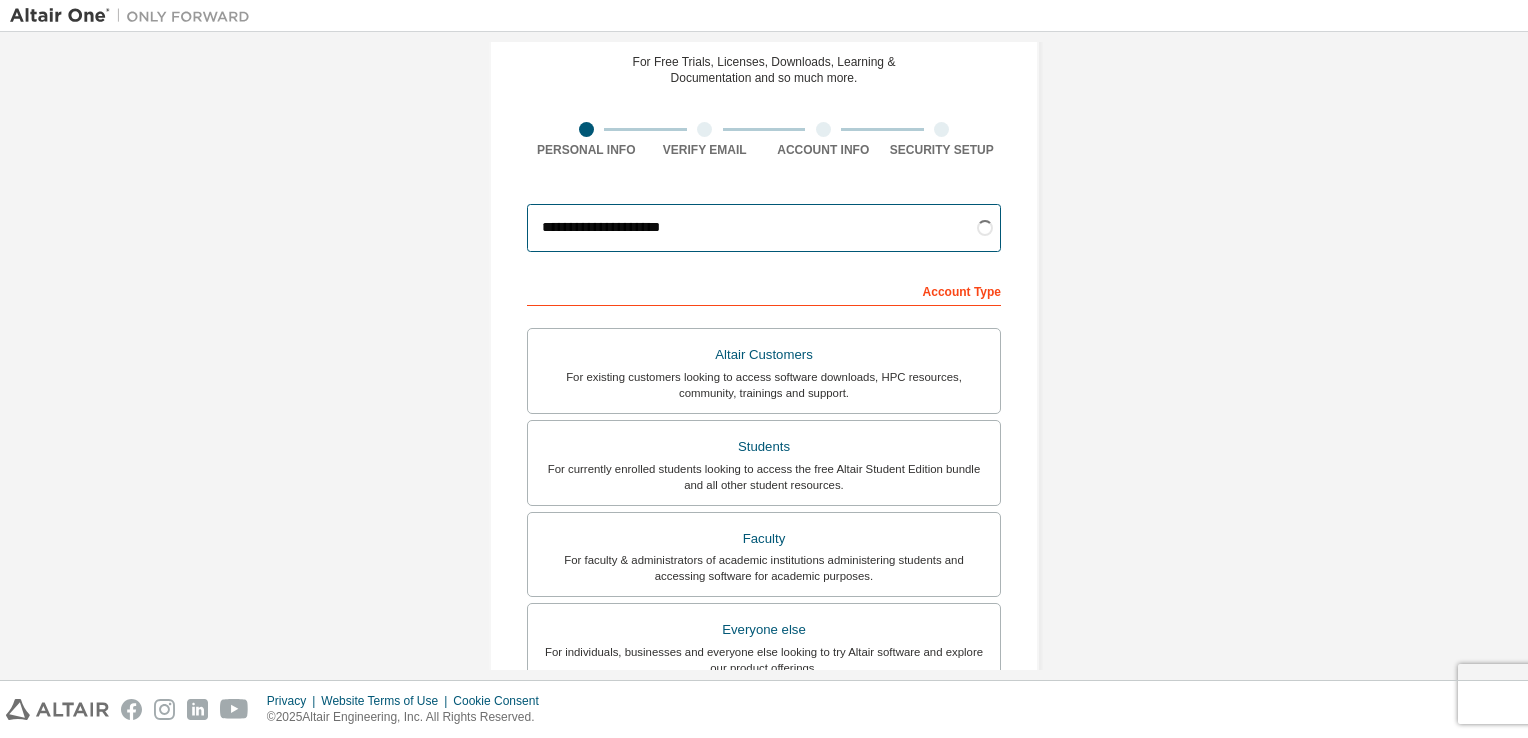 scroll, scrollTop: 100, scrollLeft: 0, axis: vertical 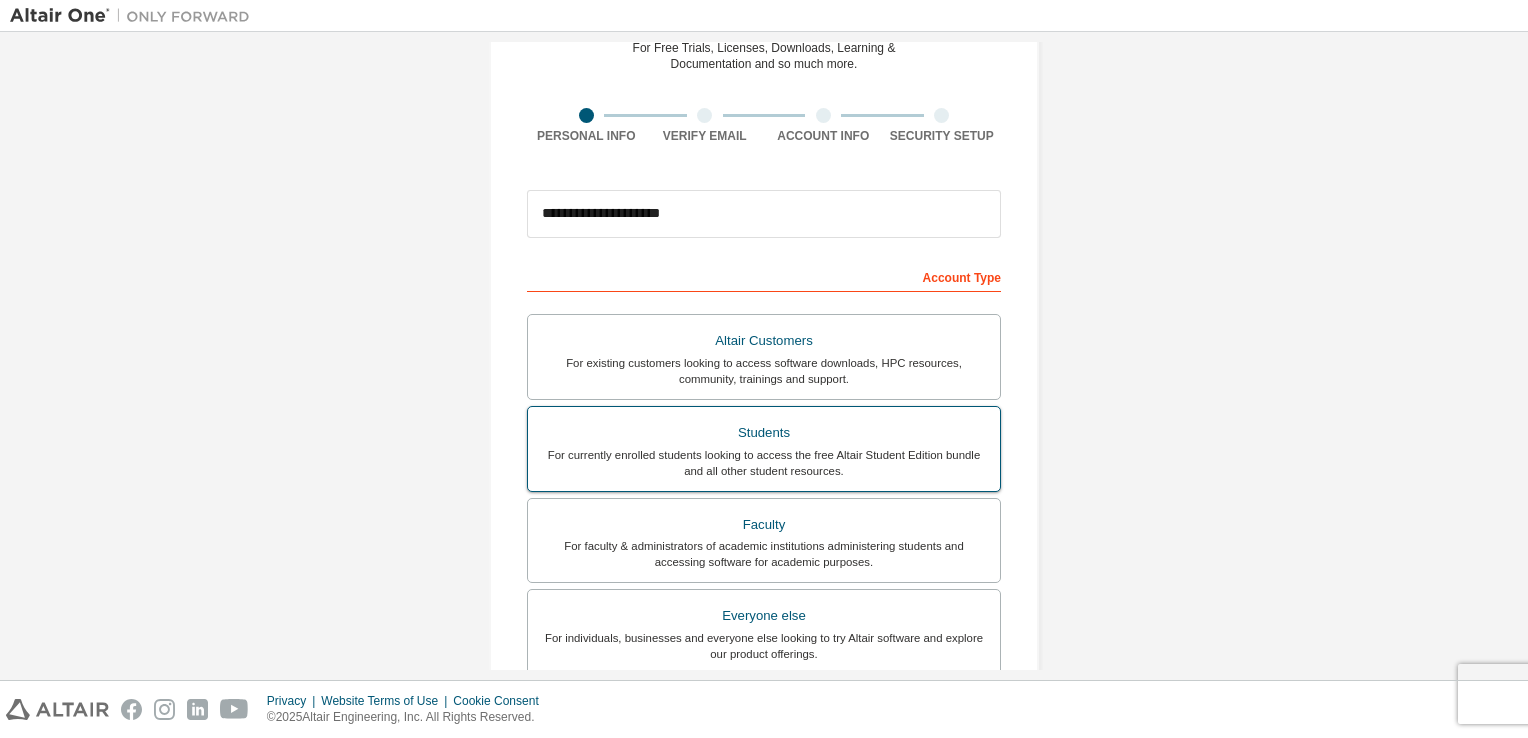 click on "For currently enrolled students looking to access the free Altair Student Edition bundle and all other student resources." at bounding box center [764, 463] 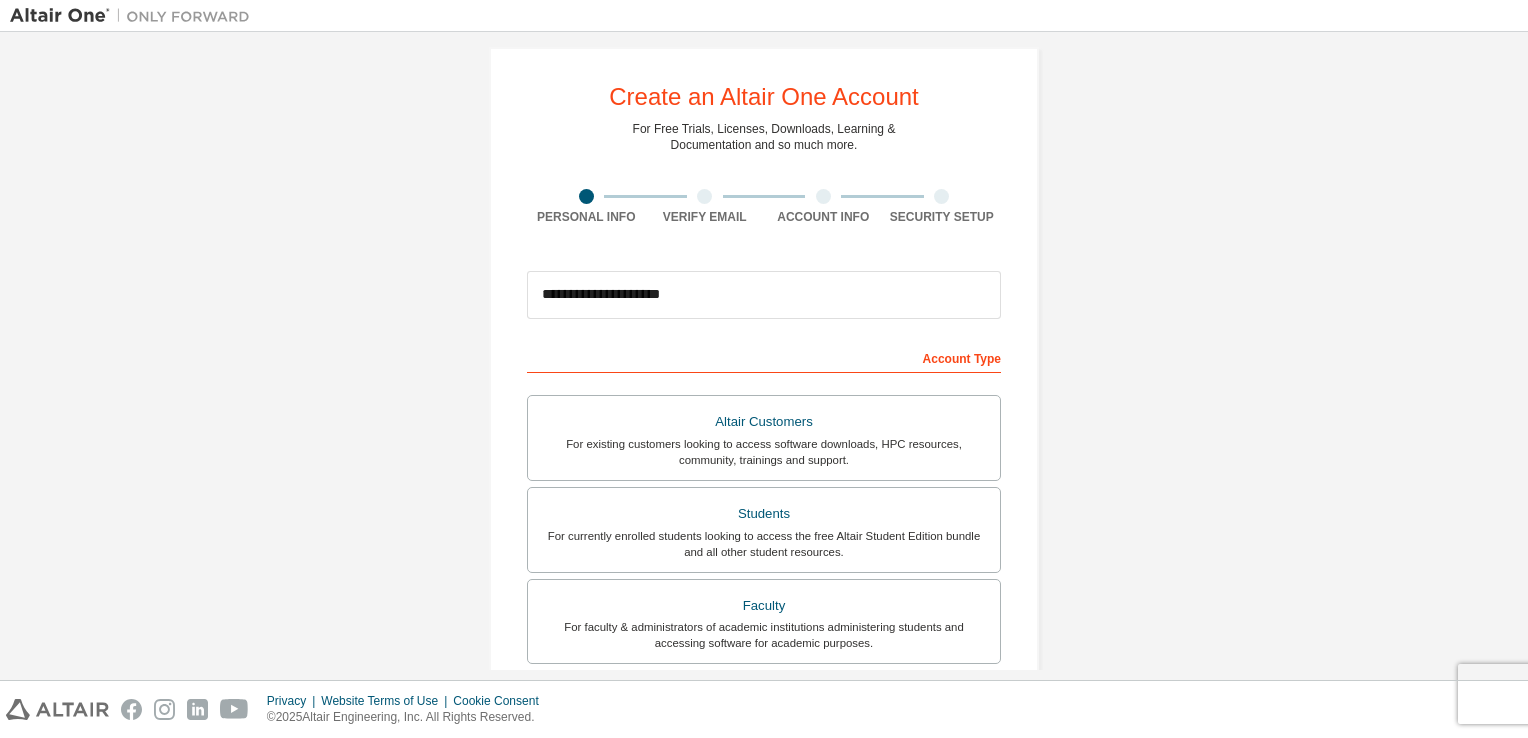 scroll, scrollTop: 0, scrollLeft: 0, axis: both 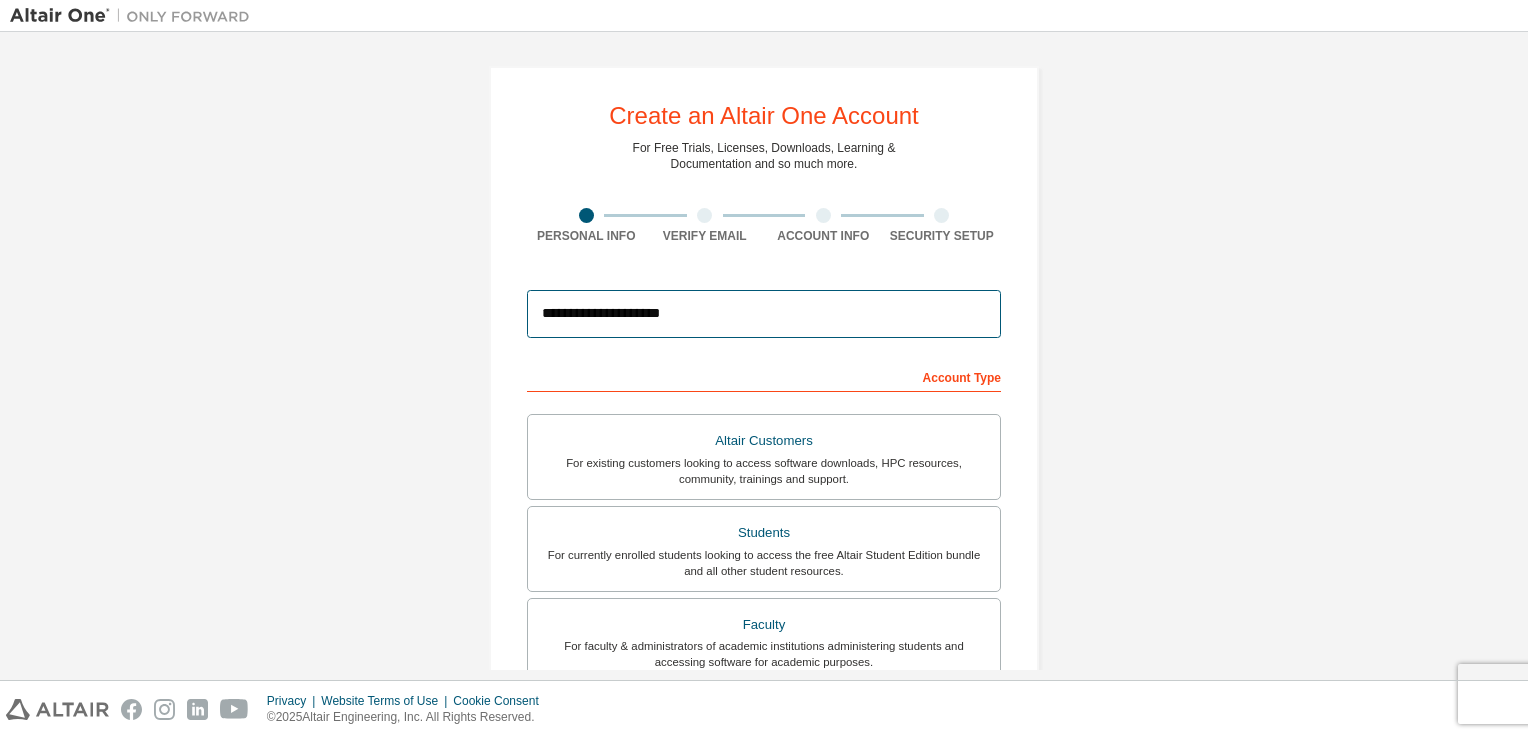 click on "**********" at bounding box center (764, 314) 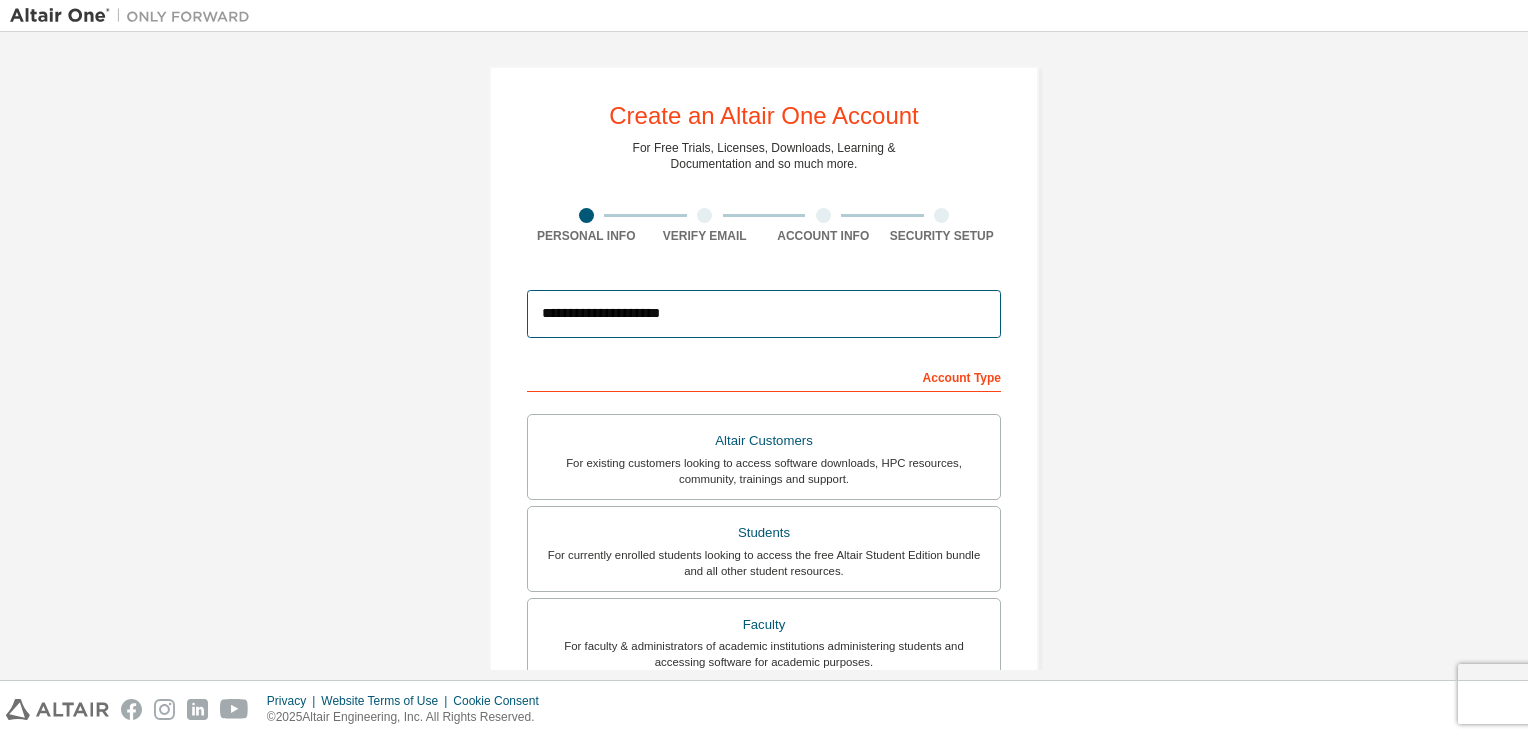 click on "**********" at bounding box center [764, 314] 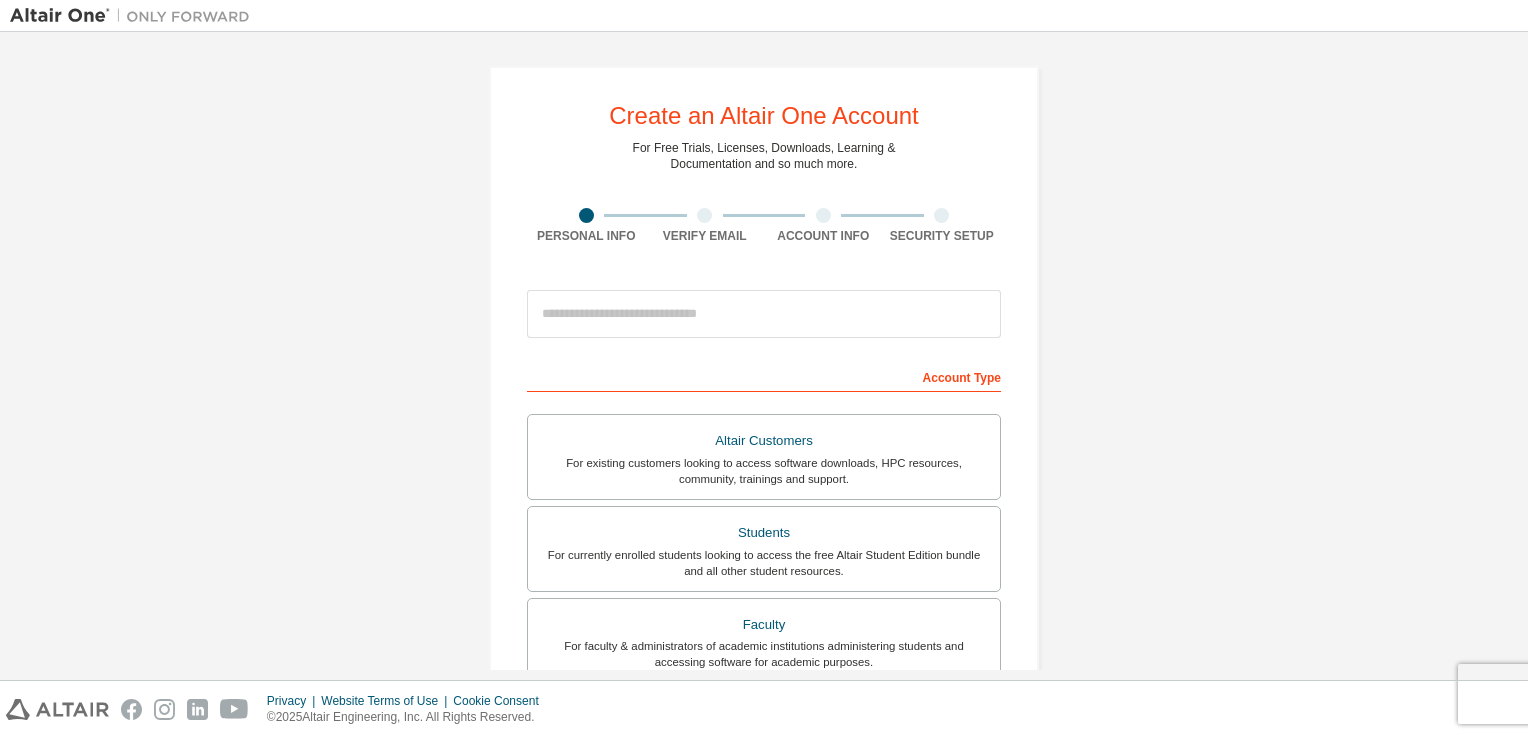 type 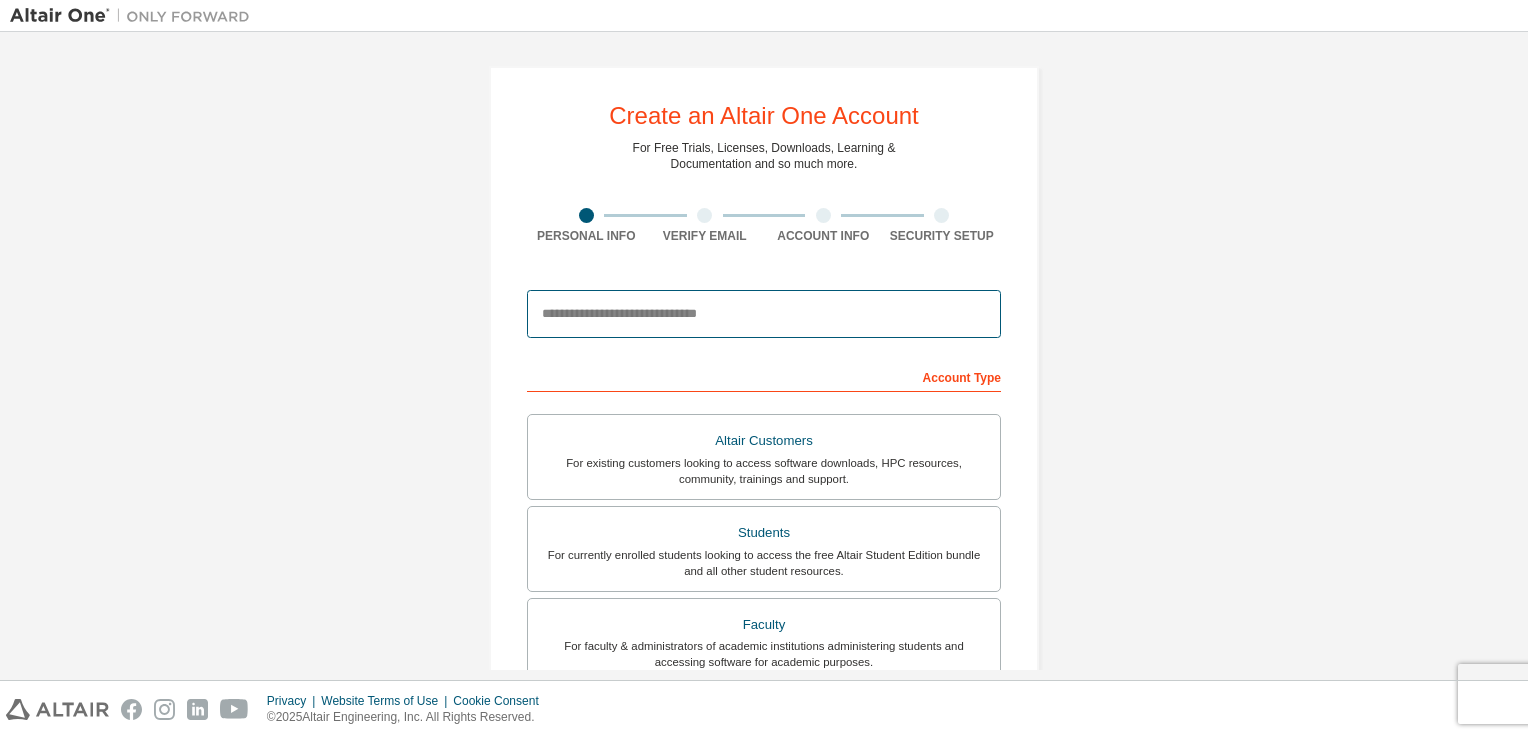 click at bounding box center [764, 314] 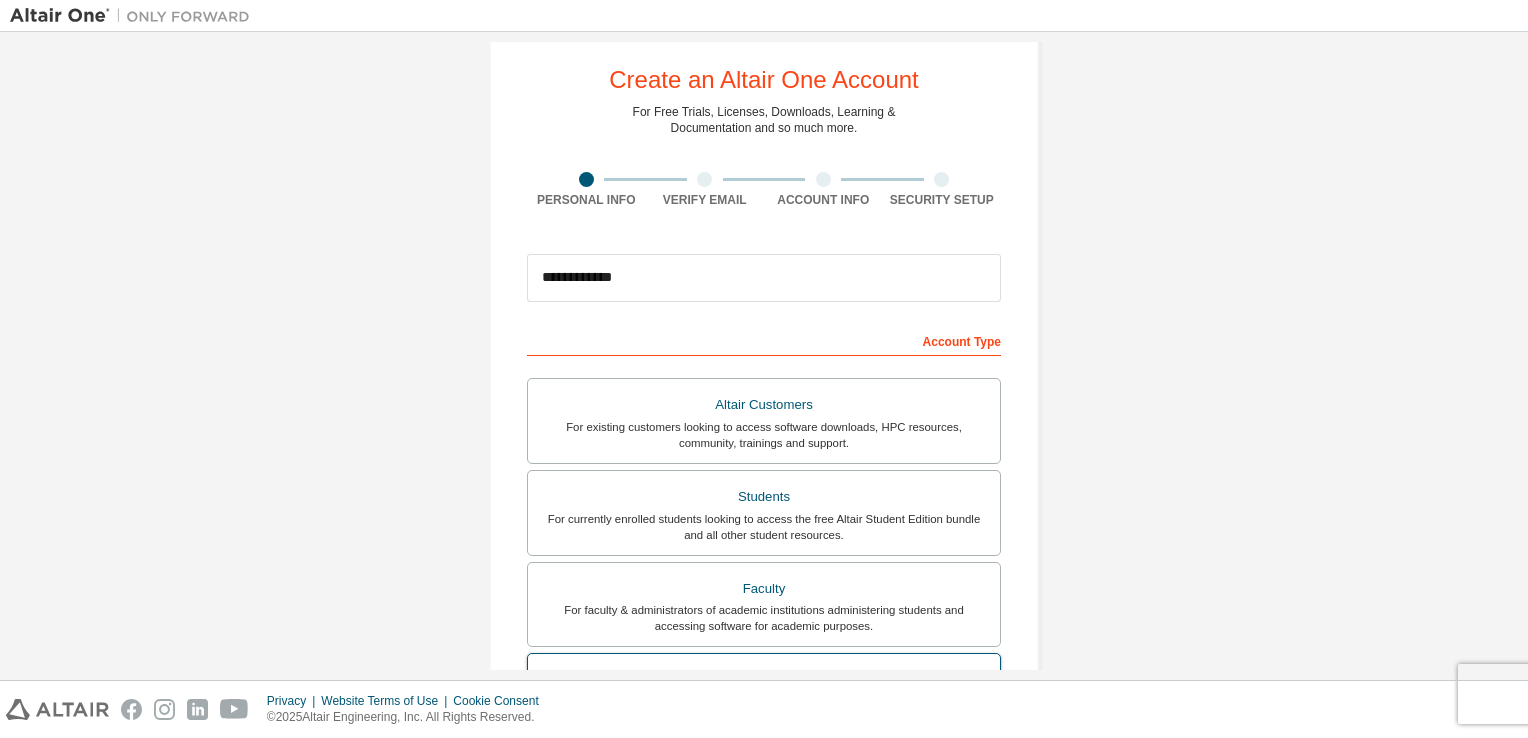 scroll, scrollTop: 0, scrollLeft: 0, axis: both 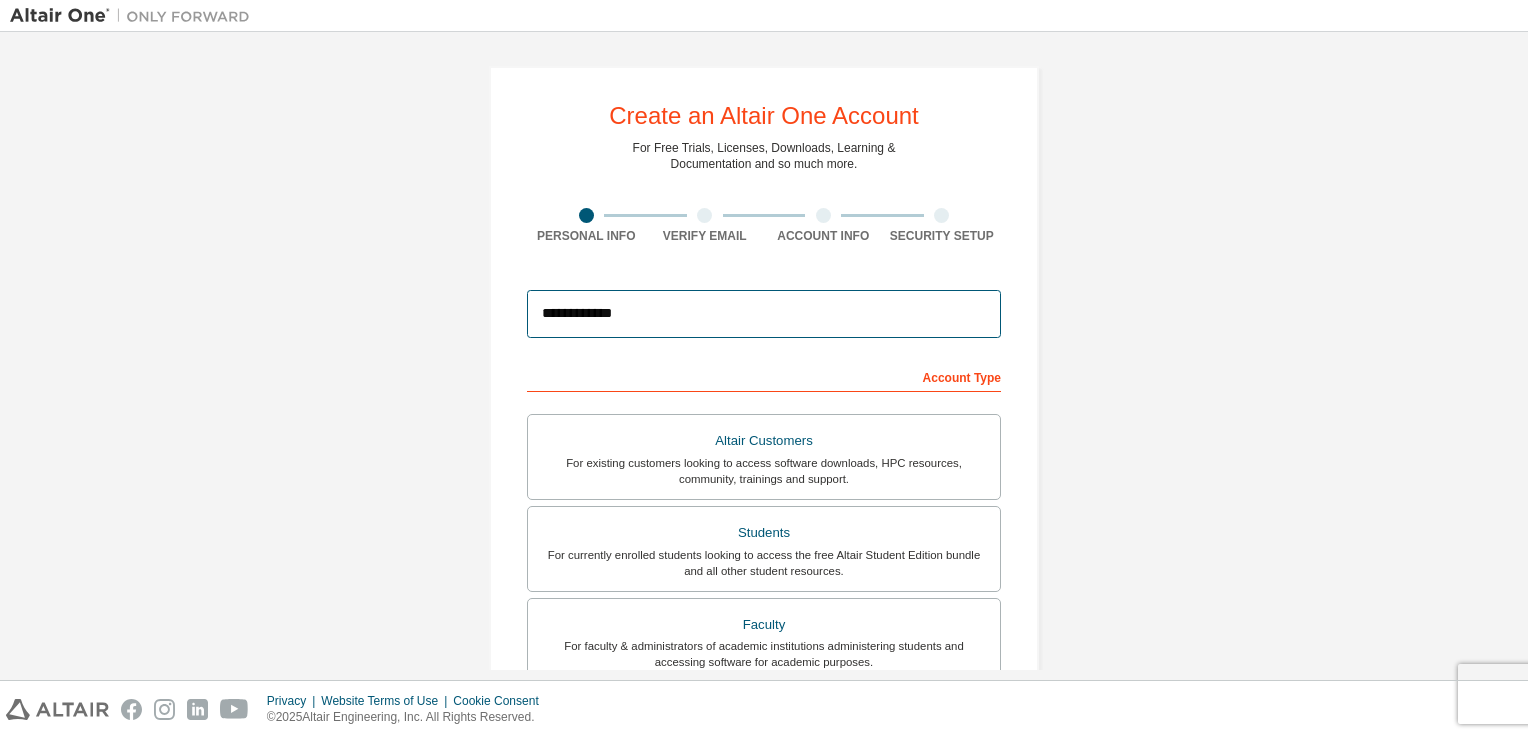 click on "**********" at bounding box center (764, 314) 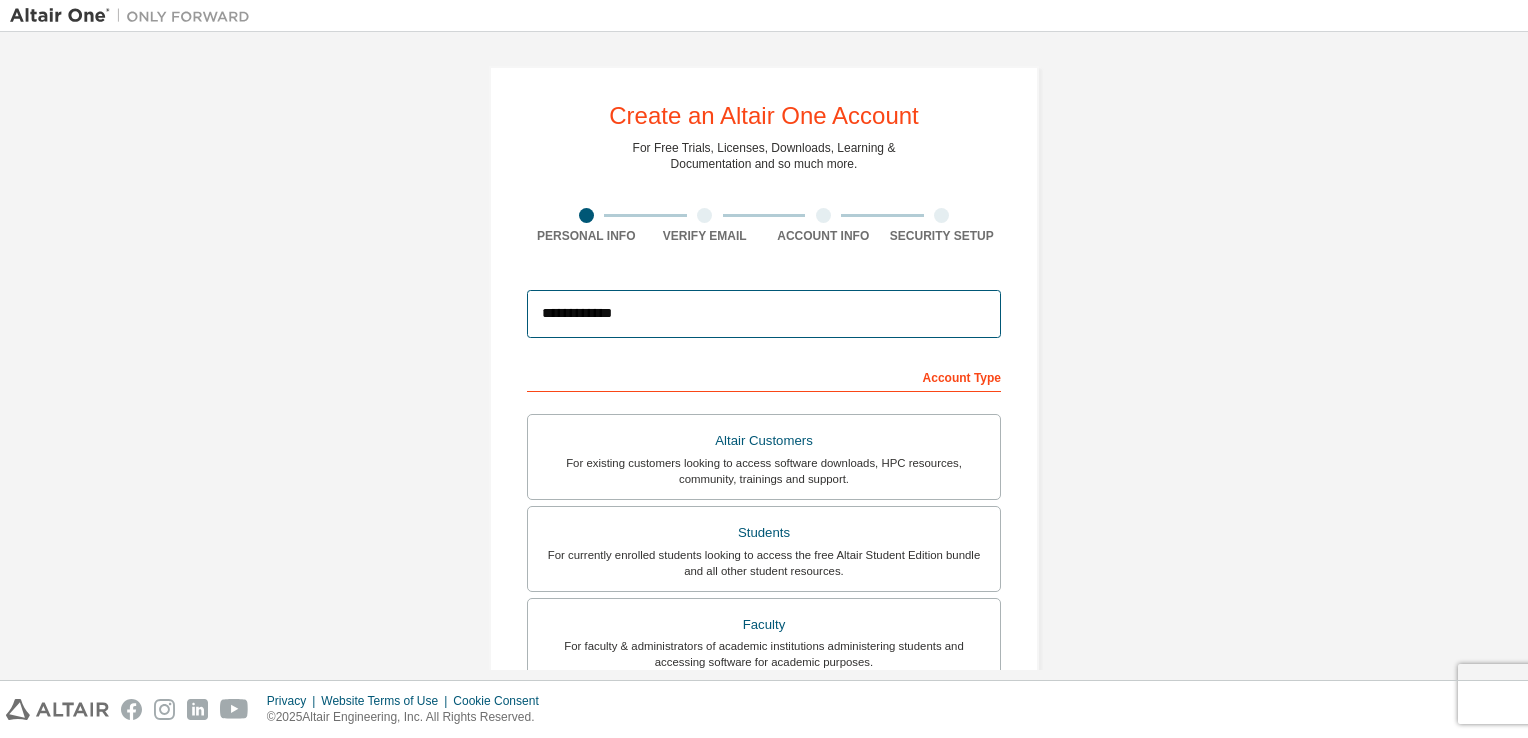 click on "**********" at bounding box center [764, 314] 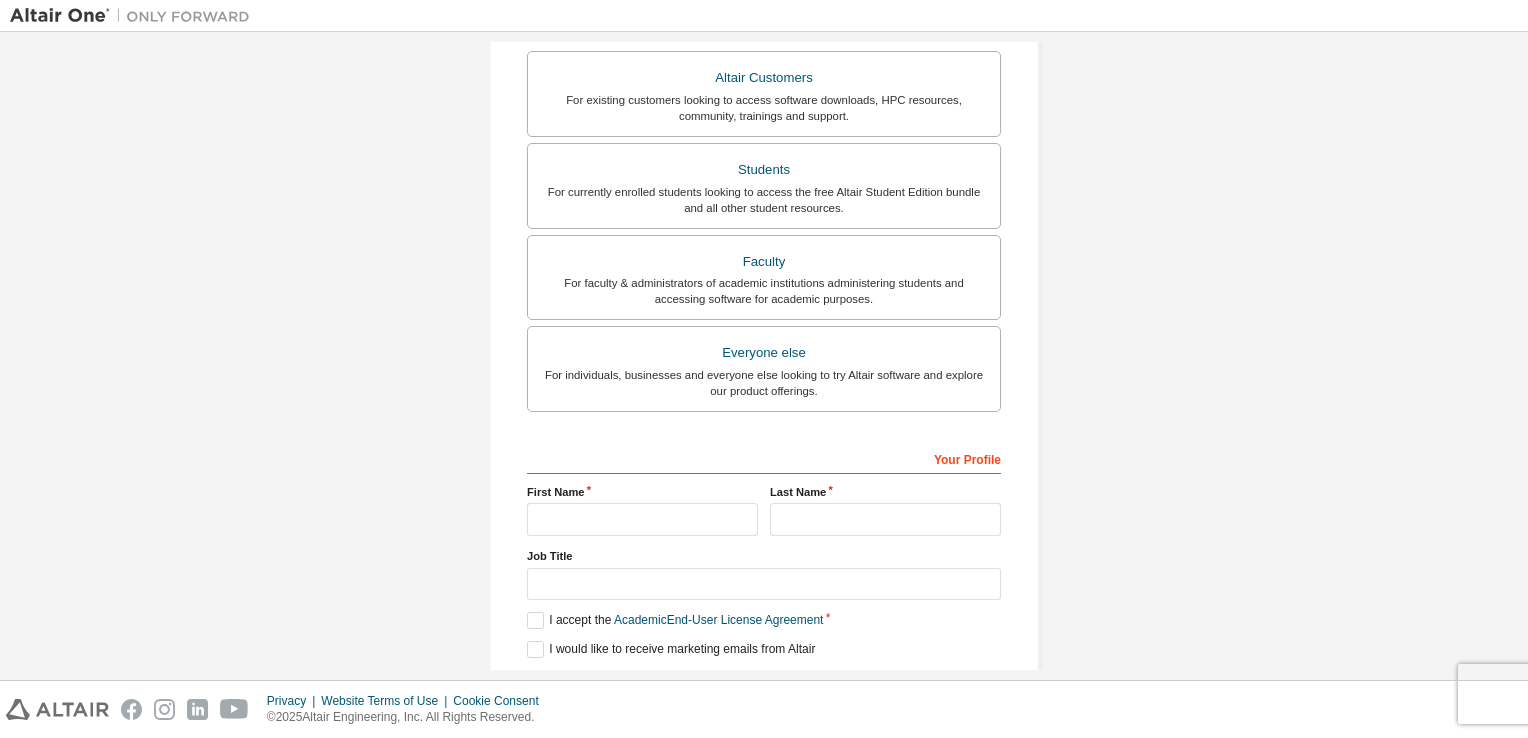 scroll, scrollTop: 426, scrollLeft: 0, axis: vertical 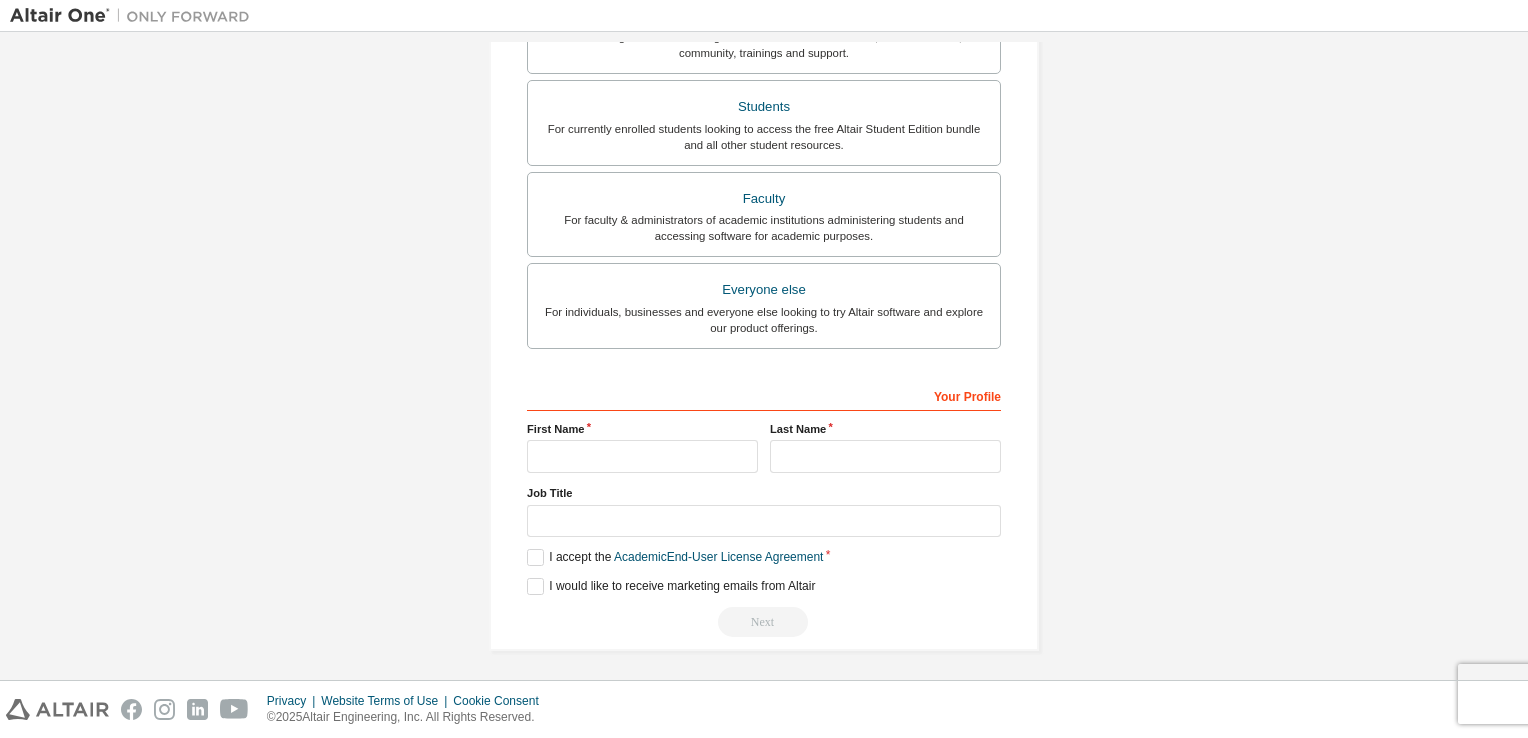 type on "**********" 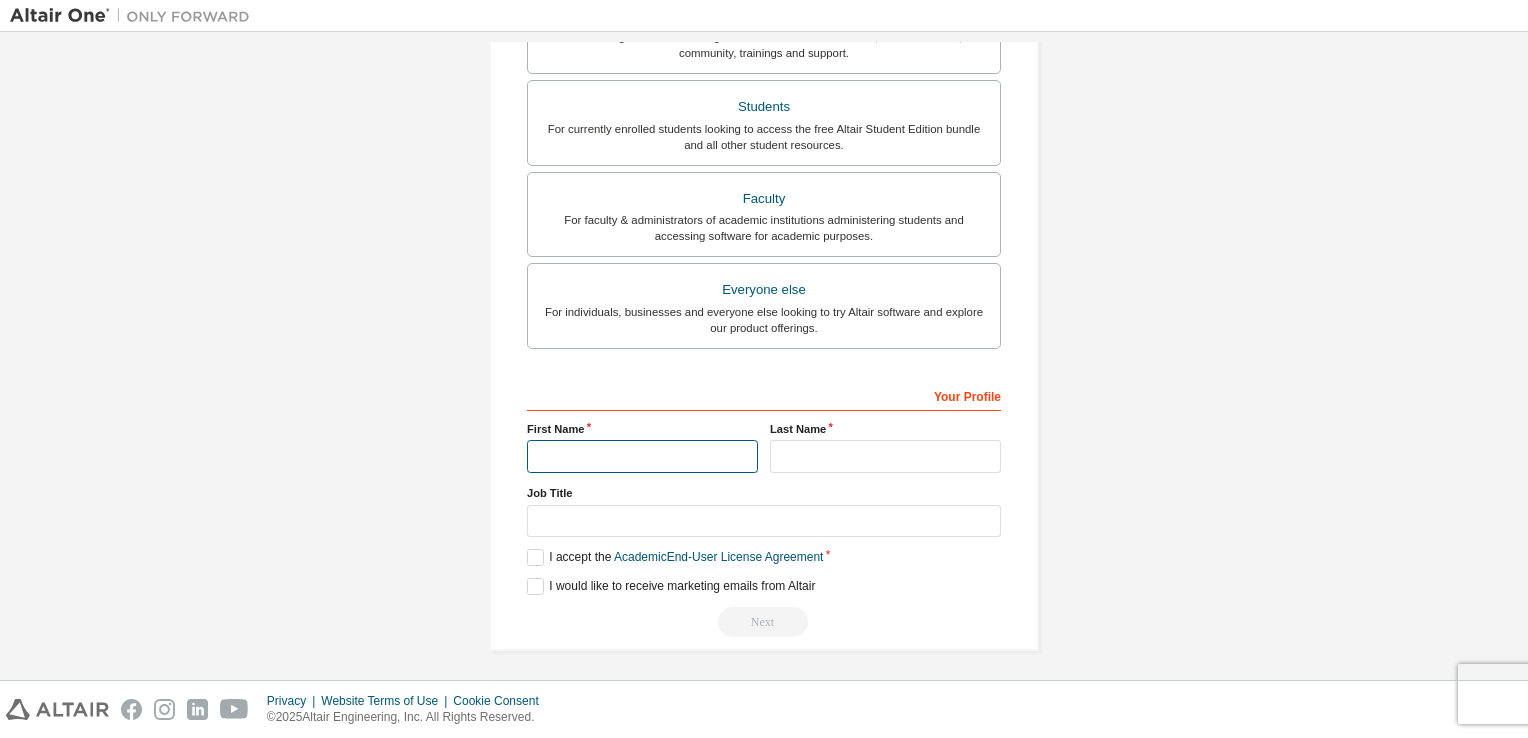 click at bounding box center (642, 456) 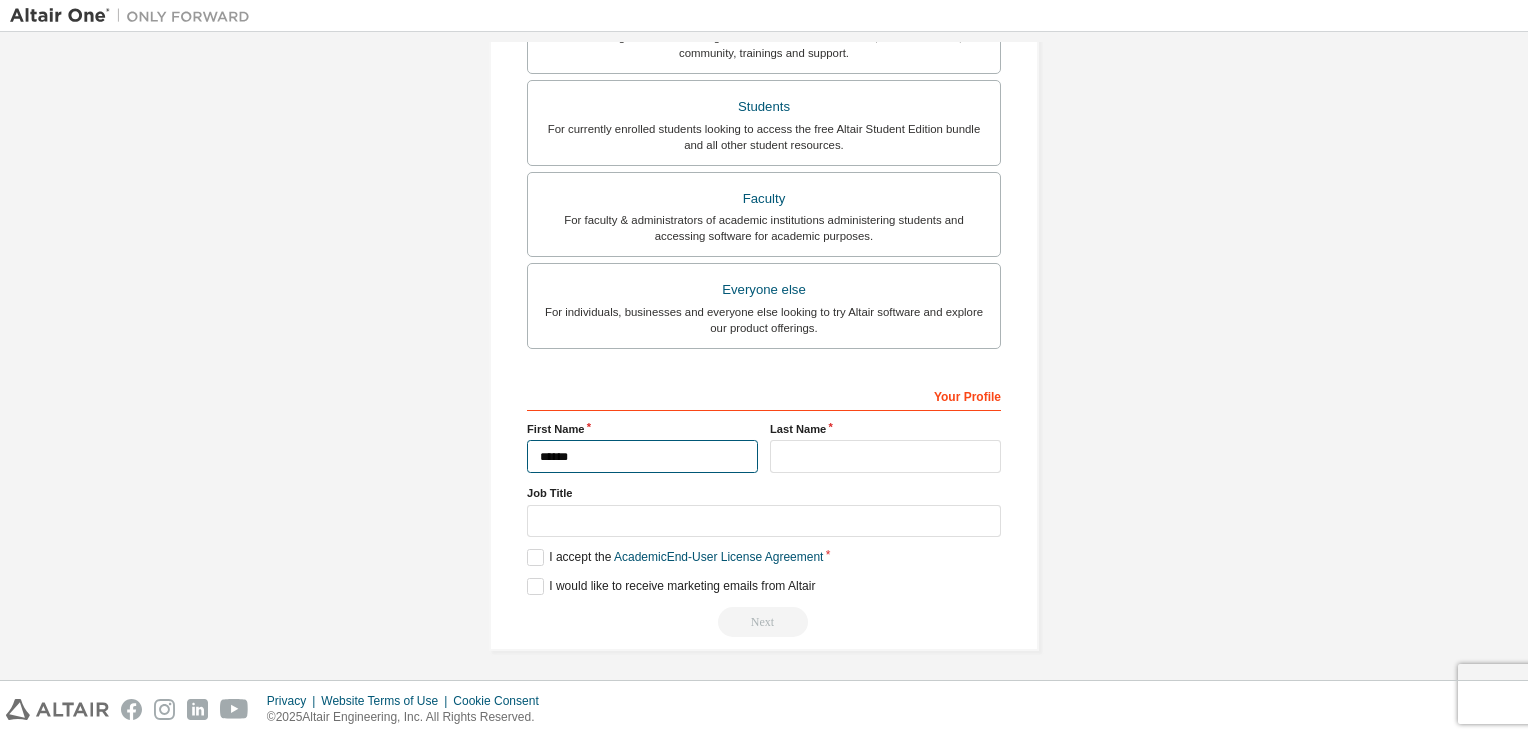 type on "******" 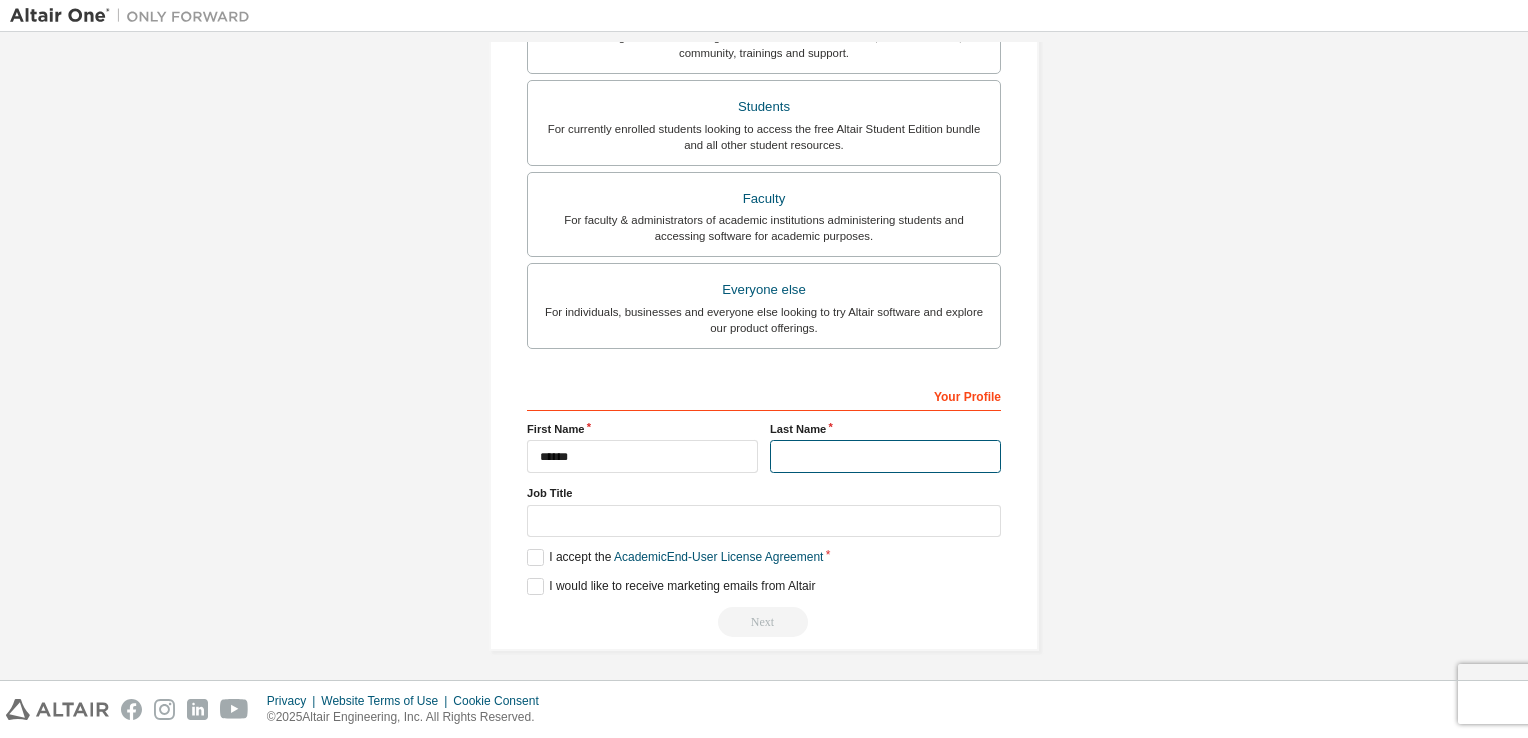 click at bounding box center [885, 456] 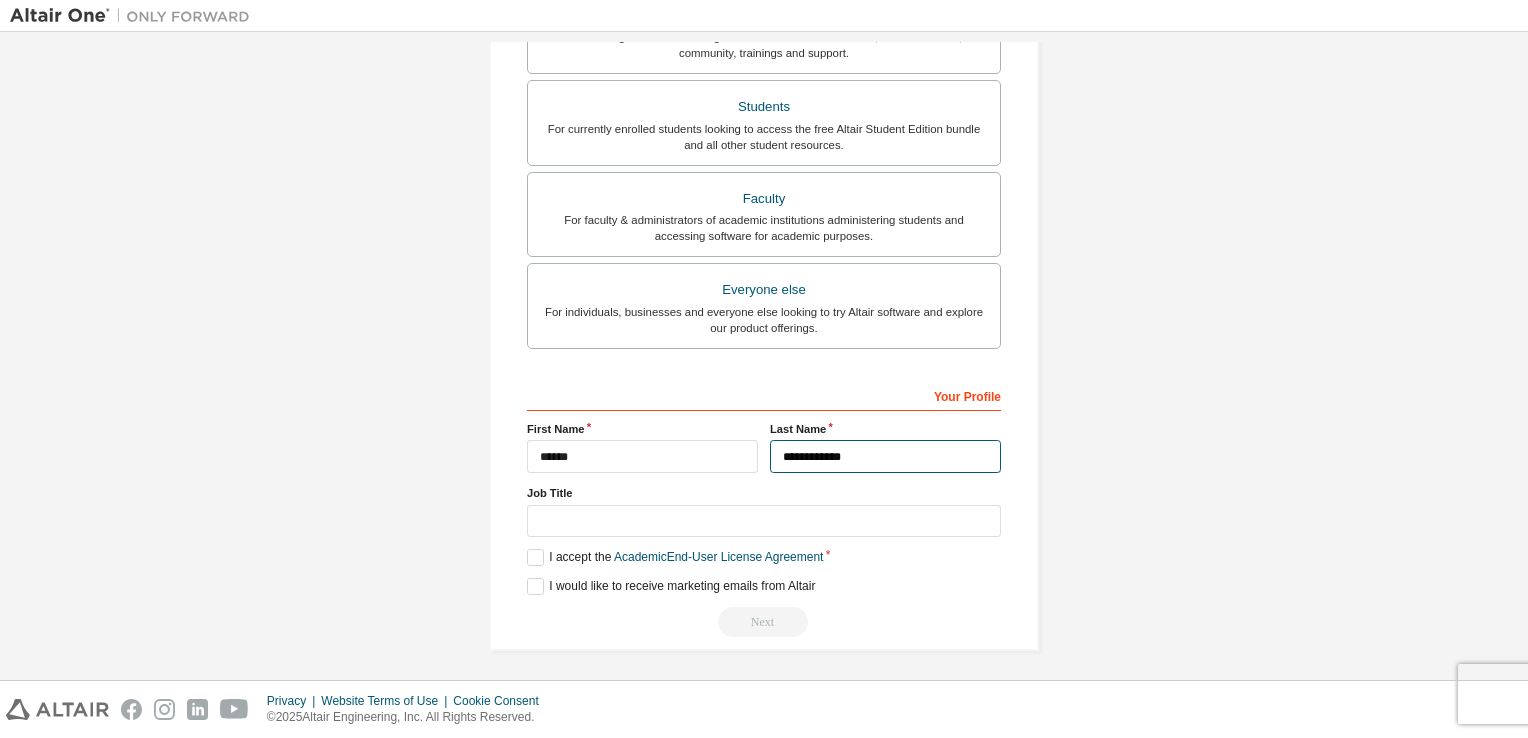 type on "**********" 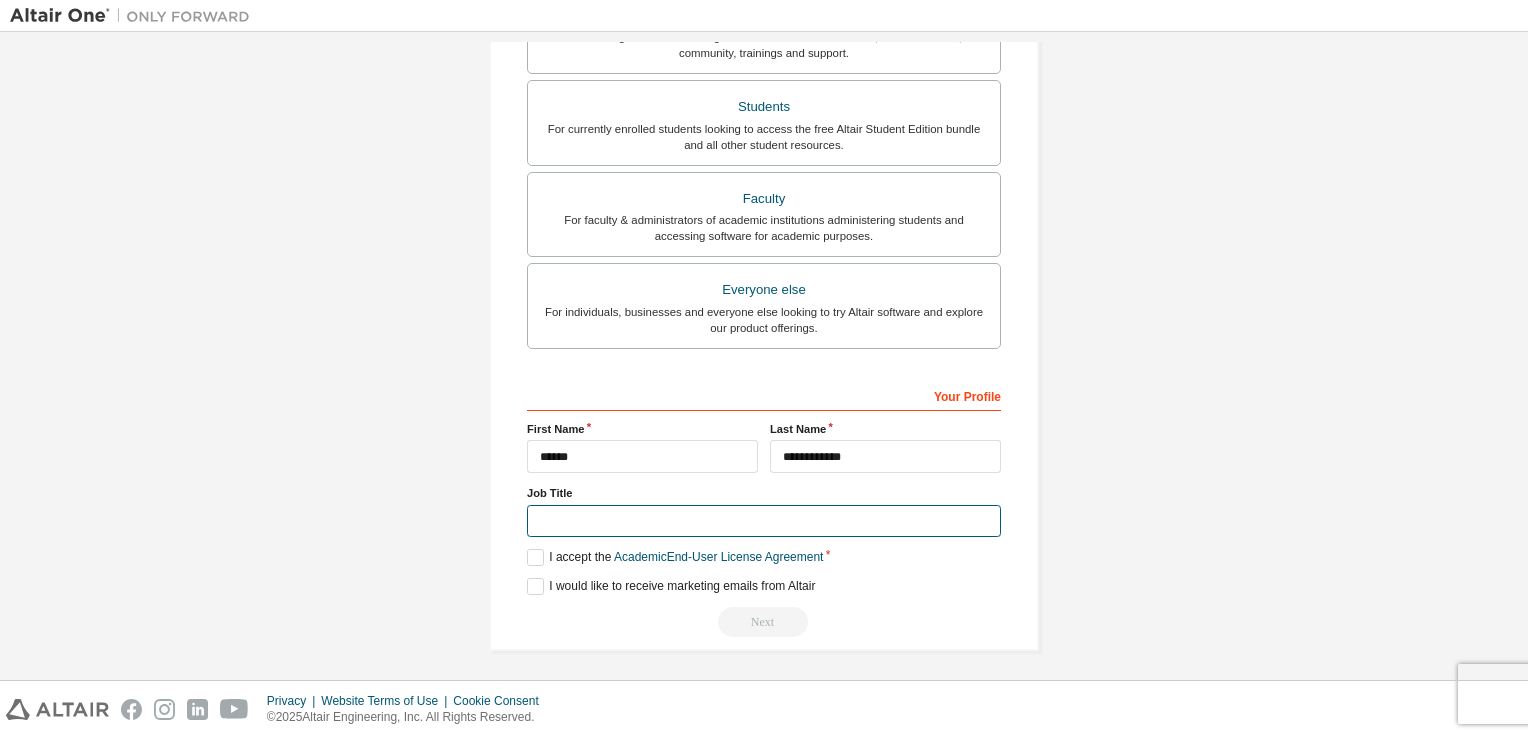 click at bounding box center [764, 521] 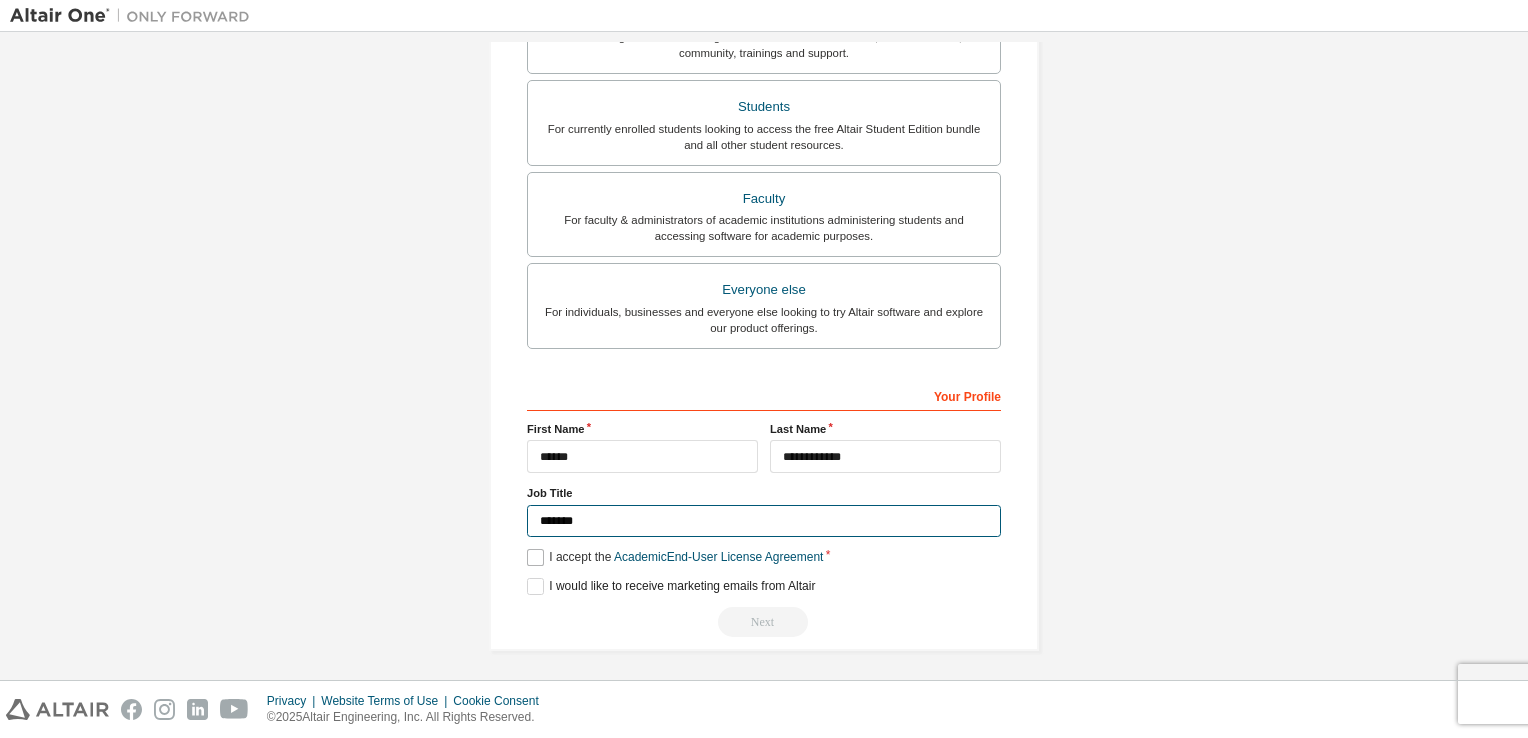 type on "*******" 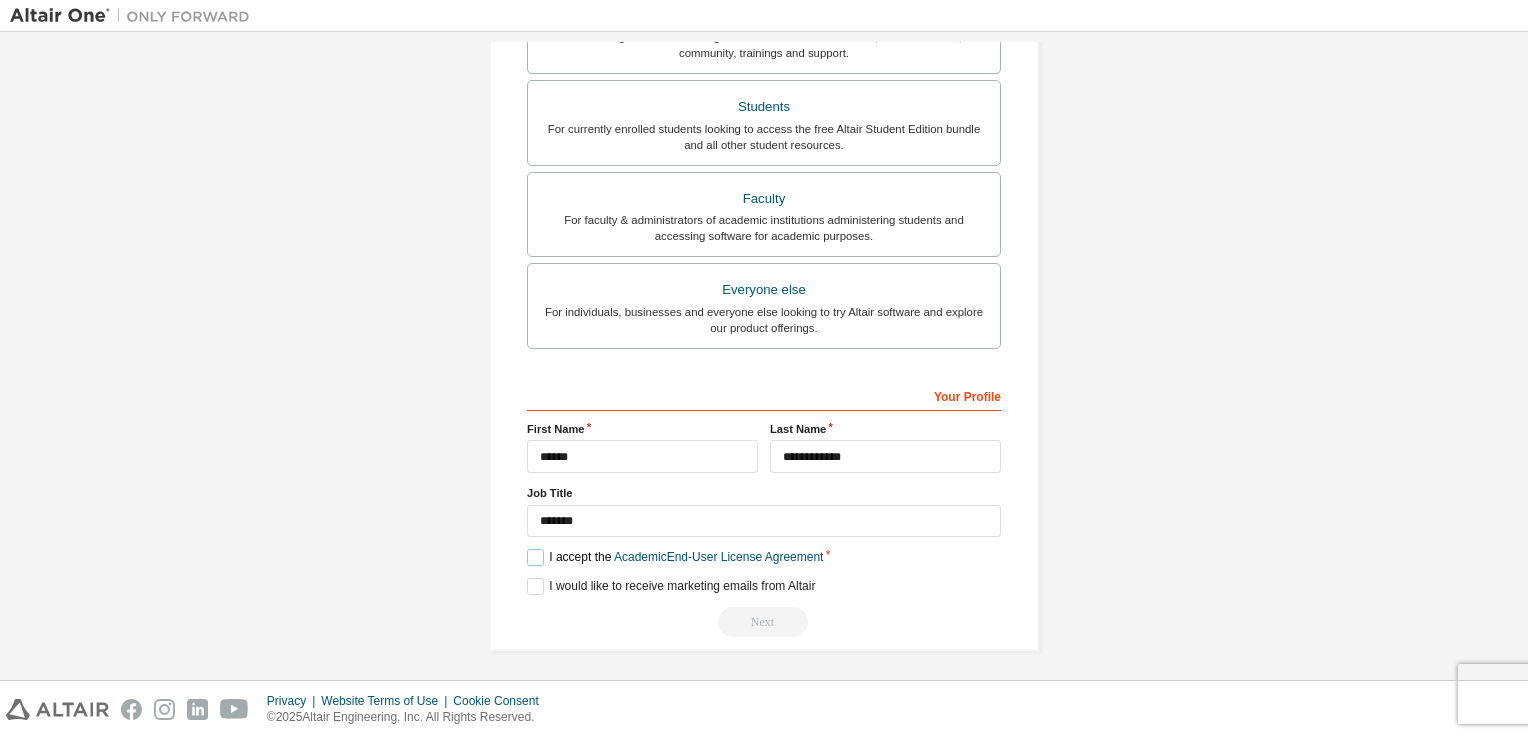 click on "I accept the   Academic   End-User License Agreement" at bounding box center [675, 557] 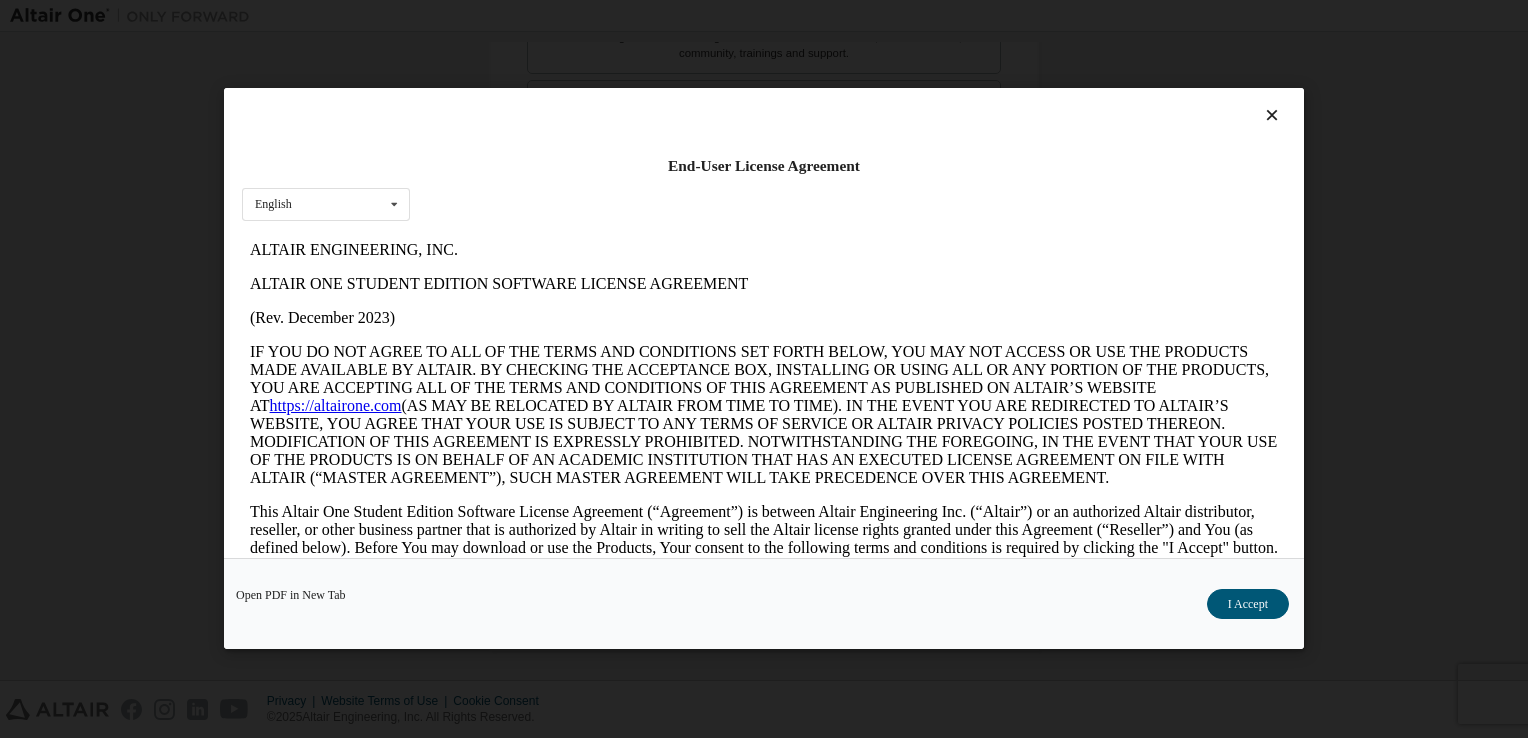 scroll, scrollTop: 0, scrollLeft: 0, axis: both 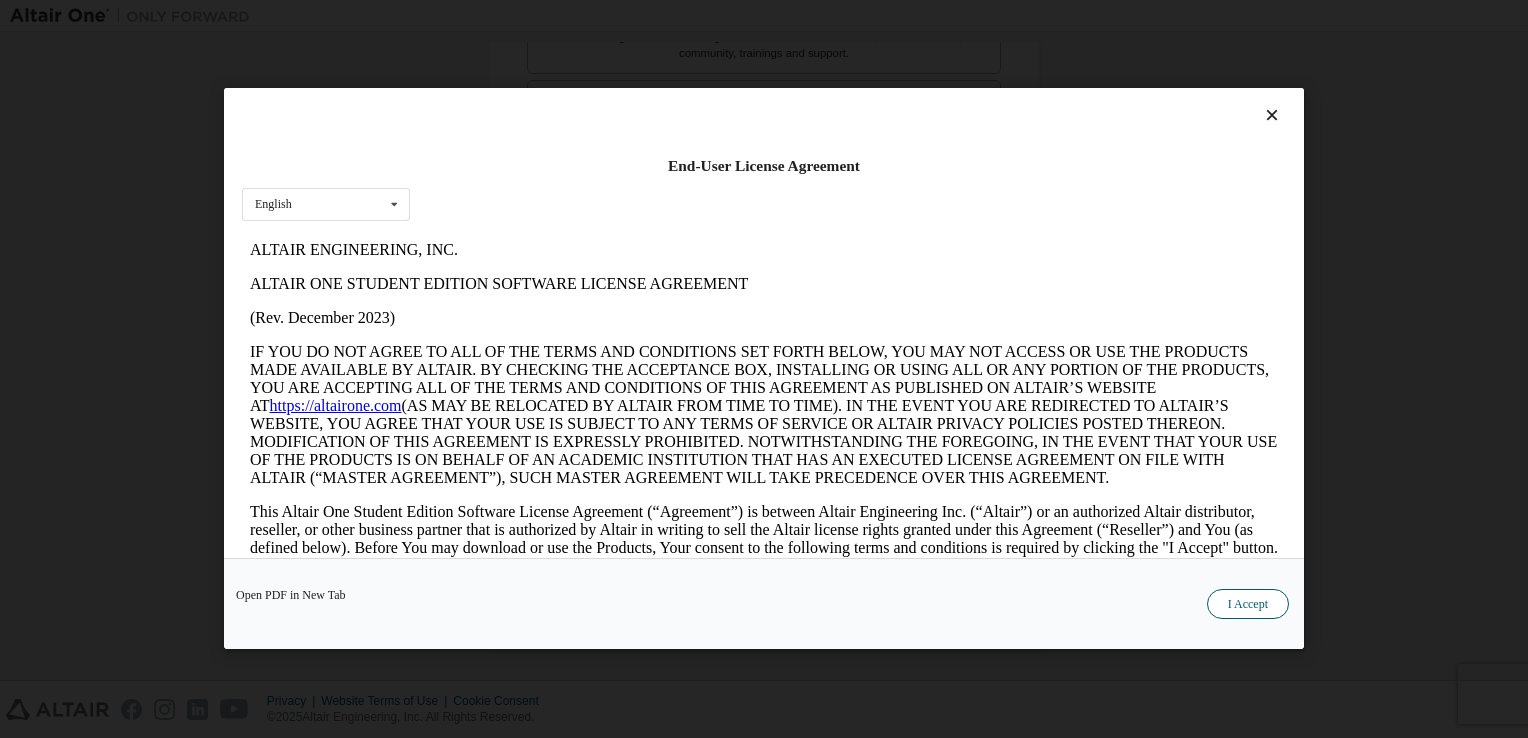 click on "I Accept" at bounding box center [1248, 605] 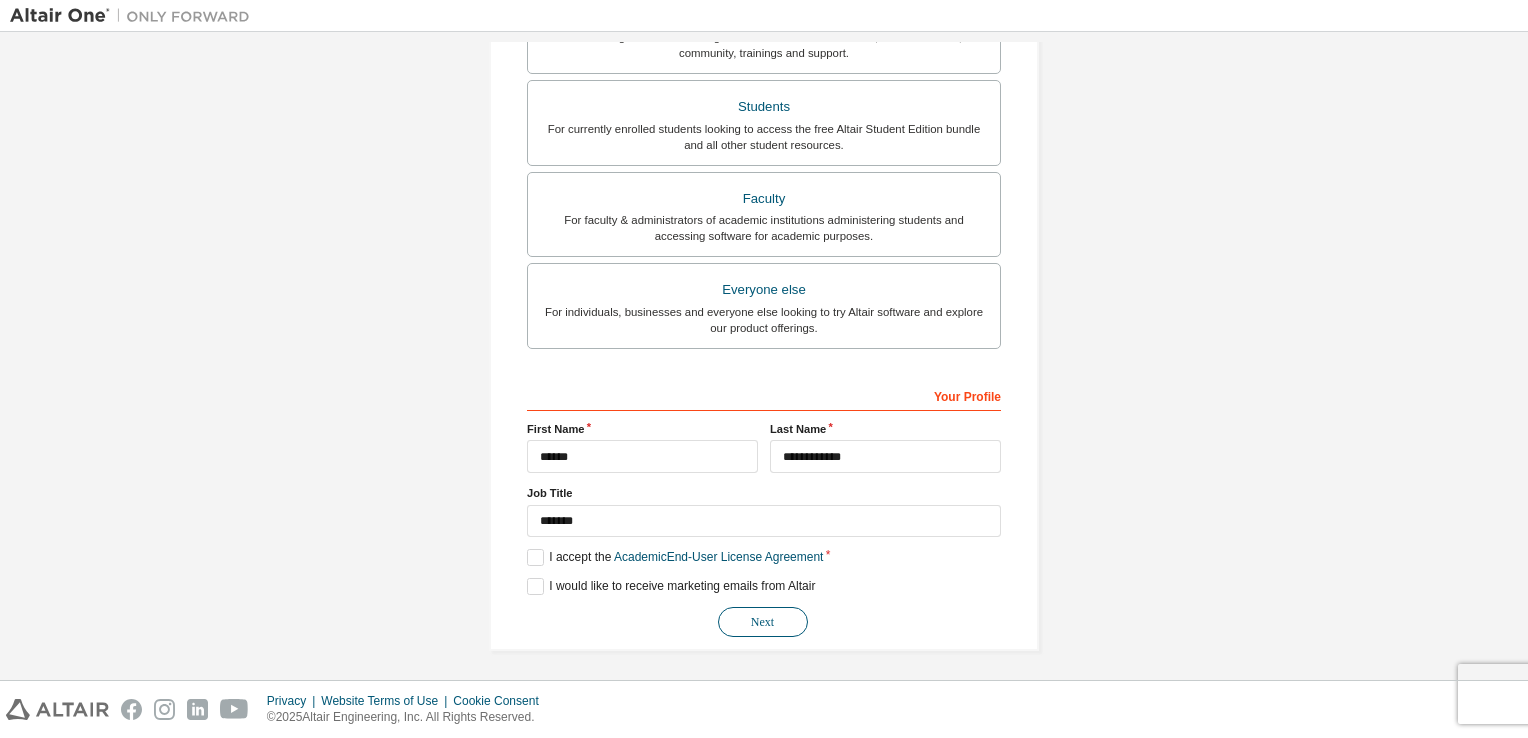 click on "Next" at bounding box center (763, 622) 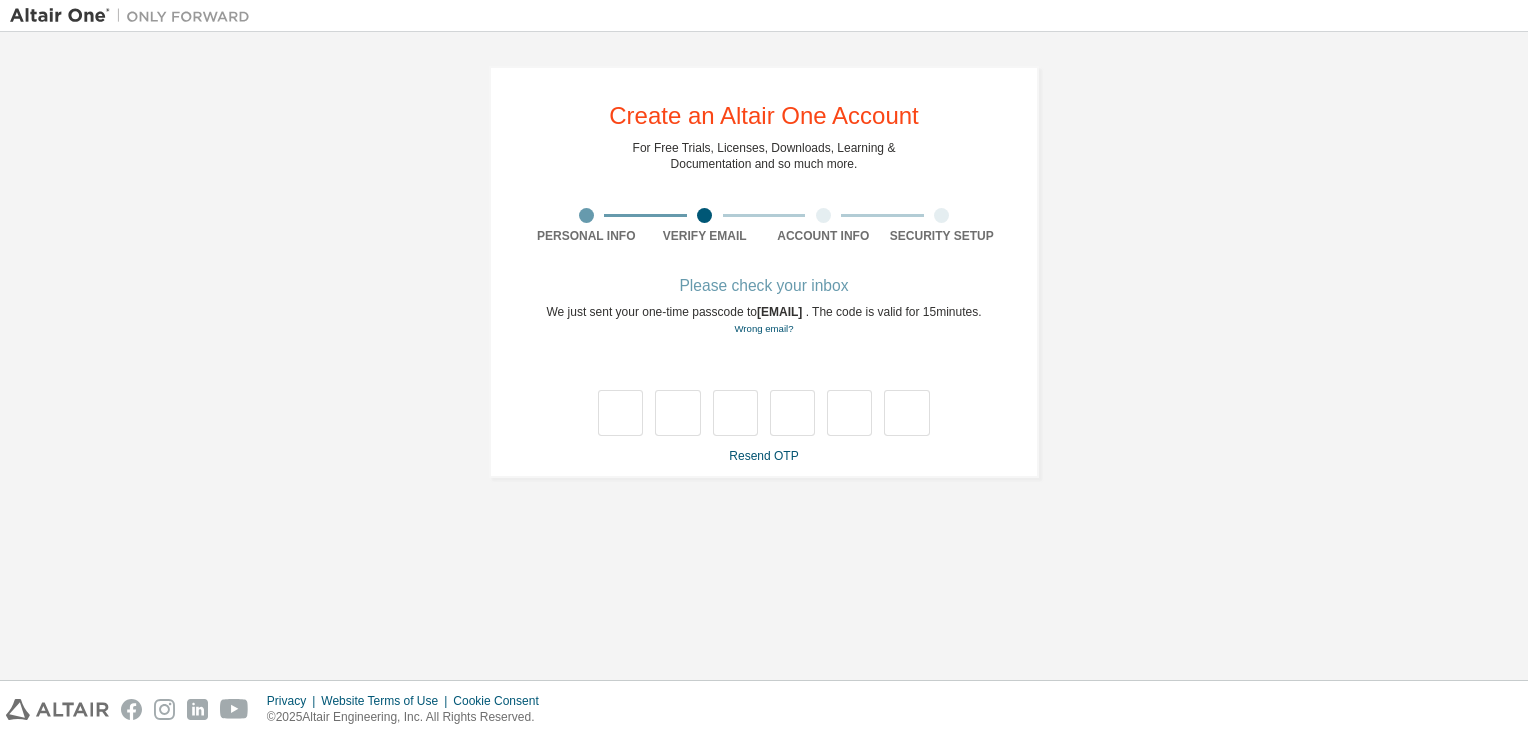 scroll, scrollTop: 0, scrollLeft: 0, axis: both 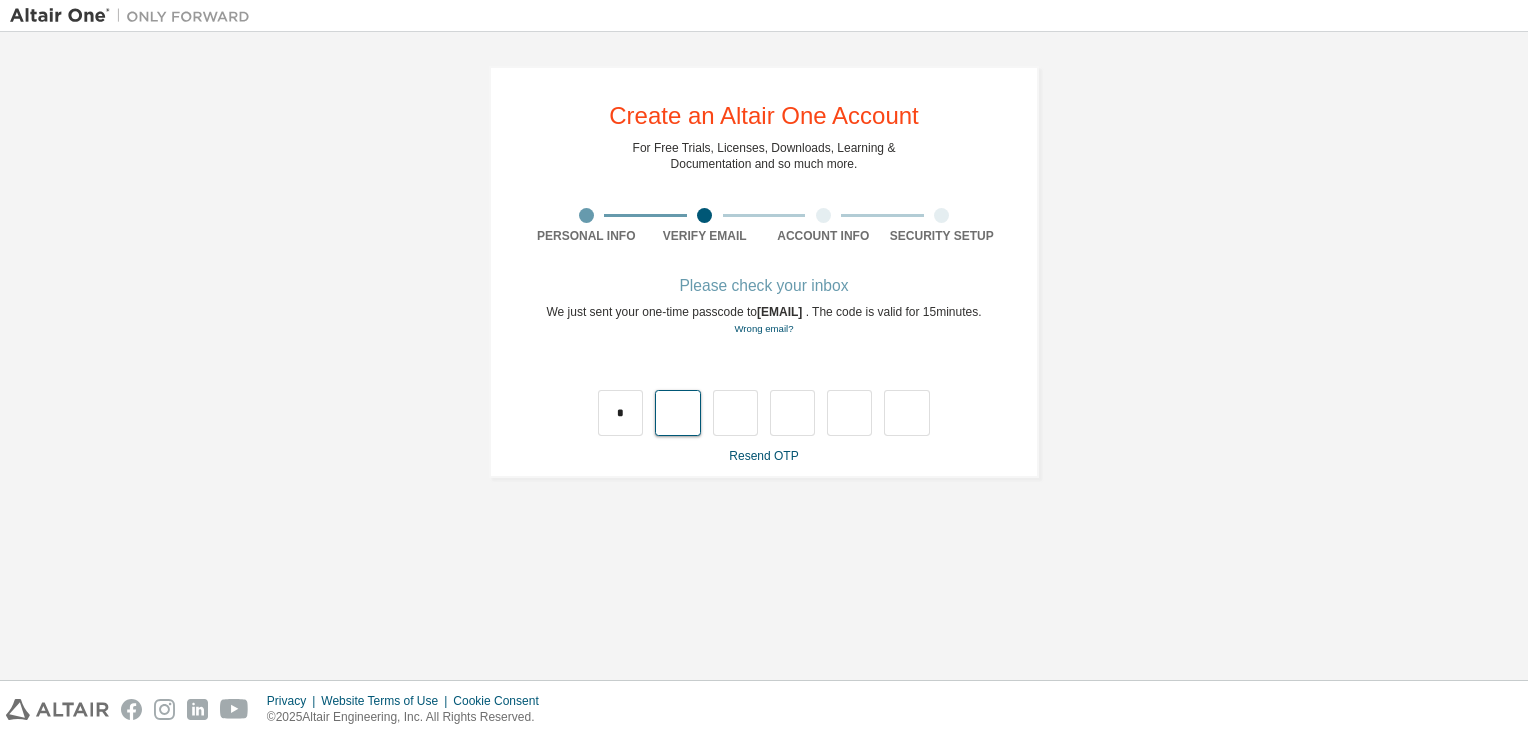 type on "*" 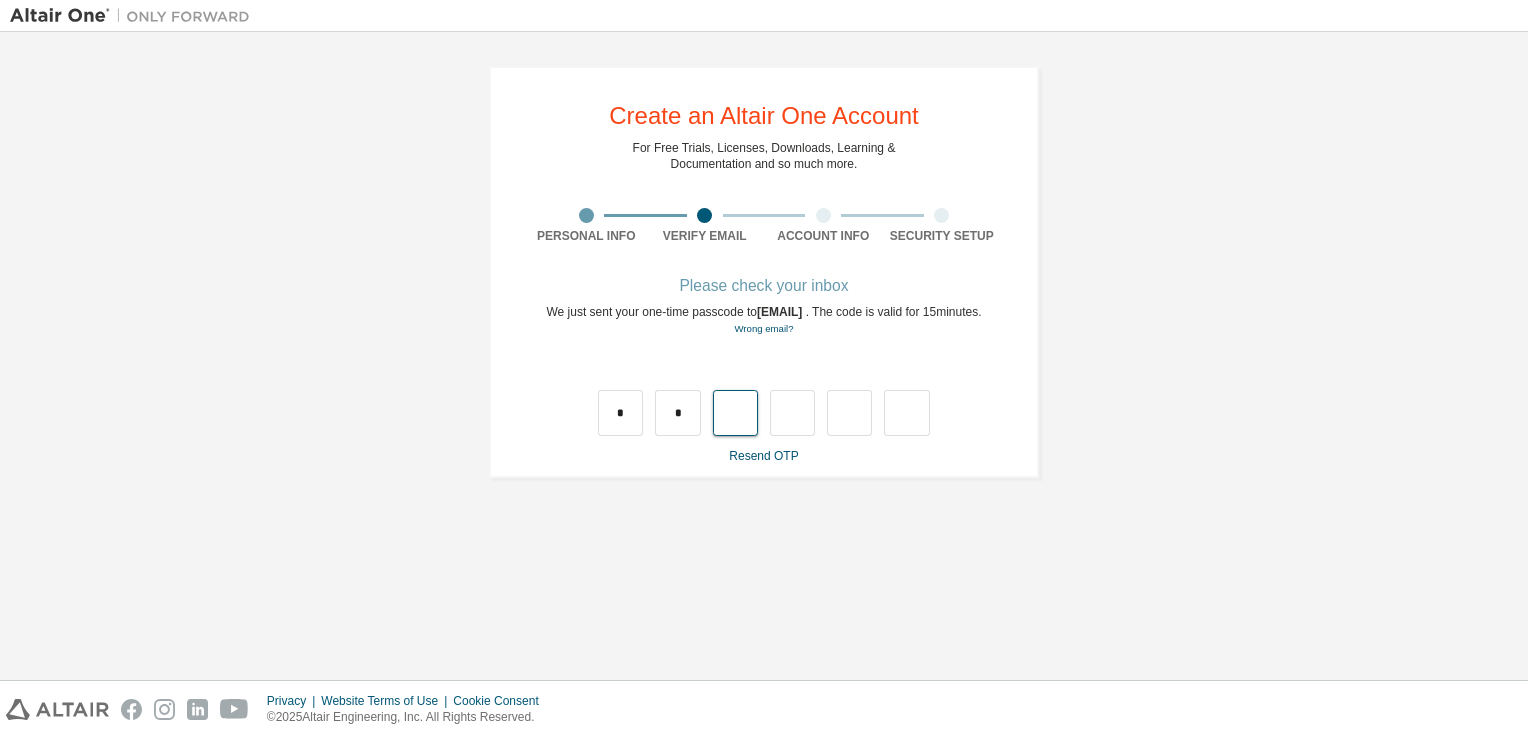 type on "*" 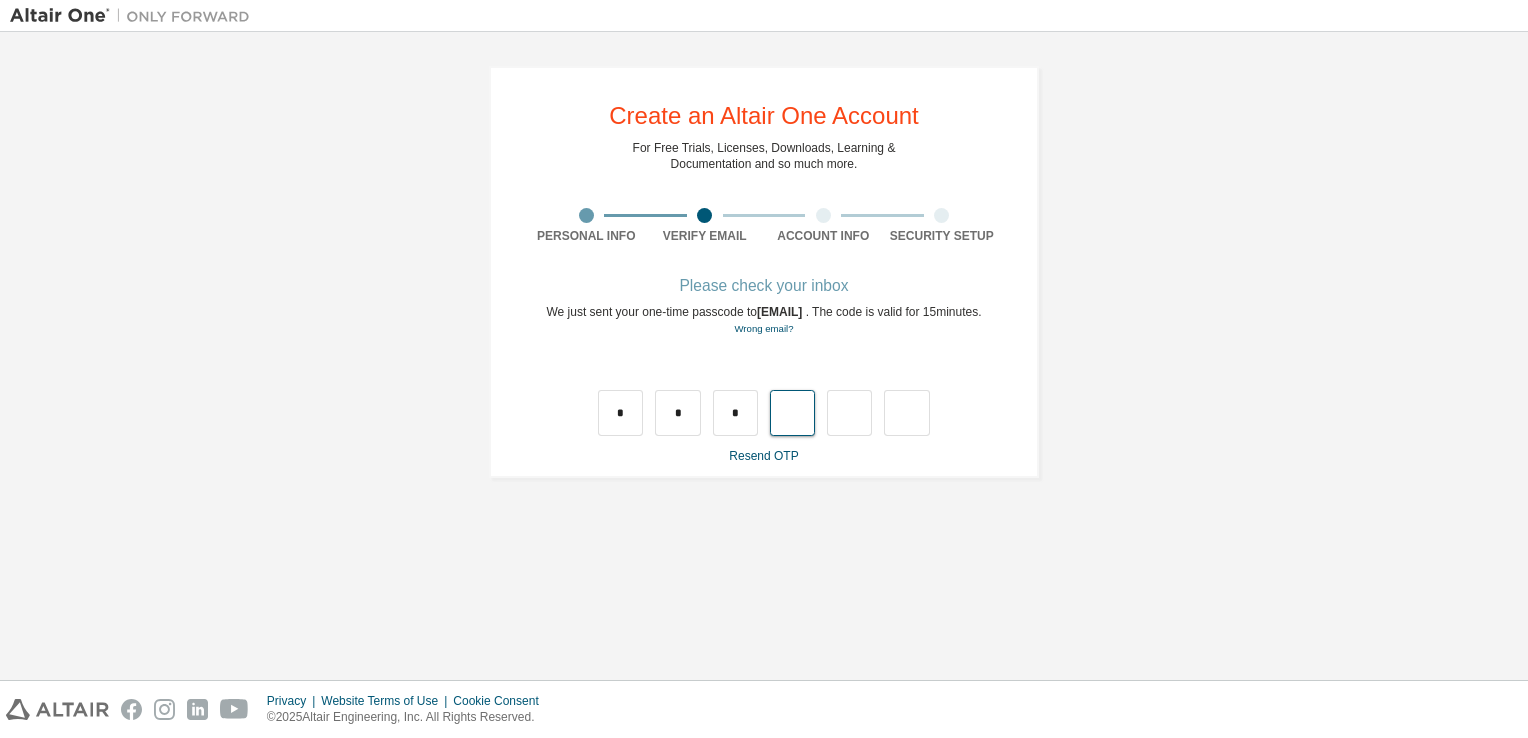 type on "*" 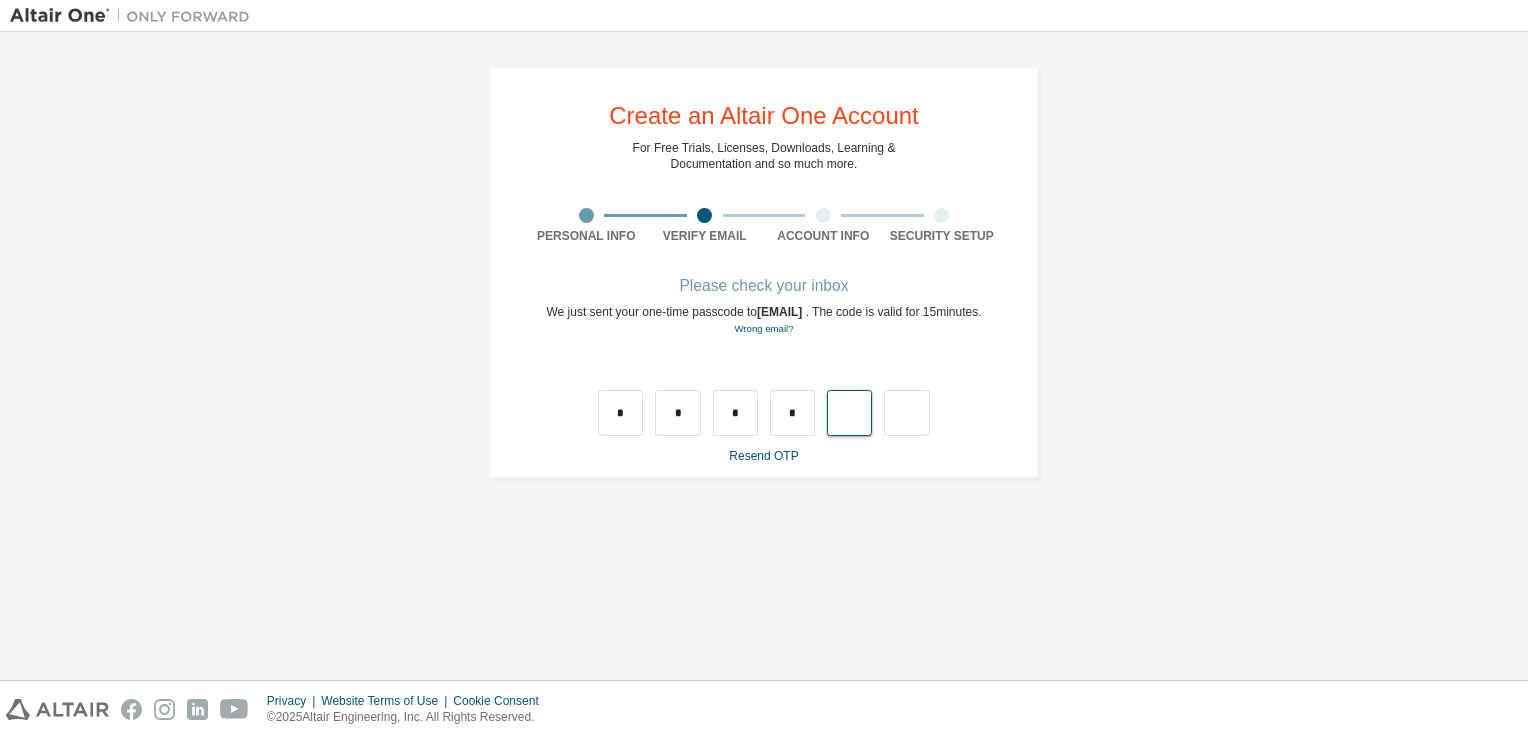 type on "*" 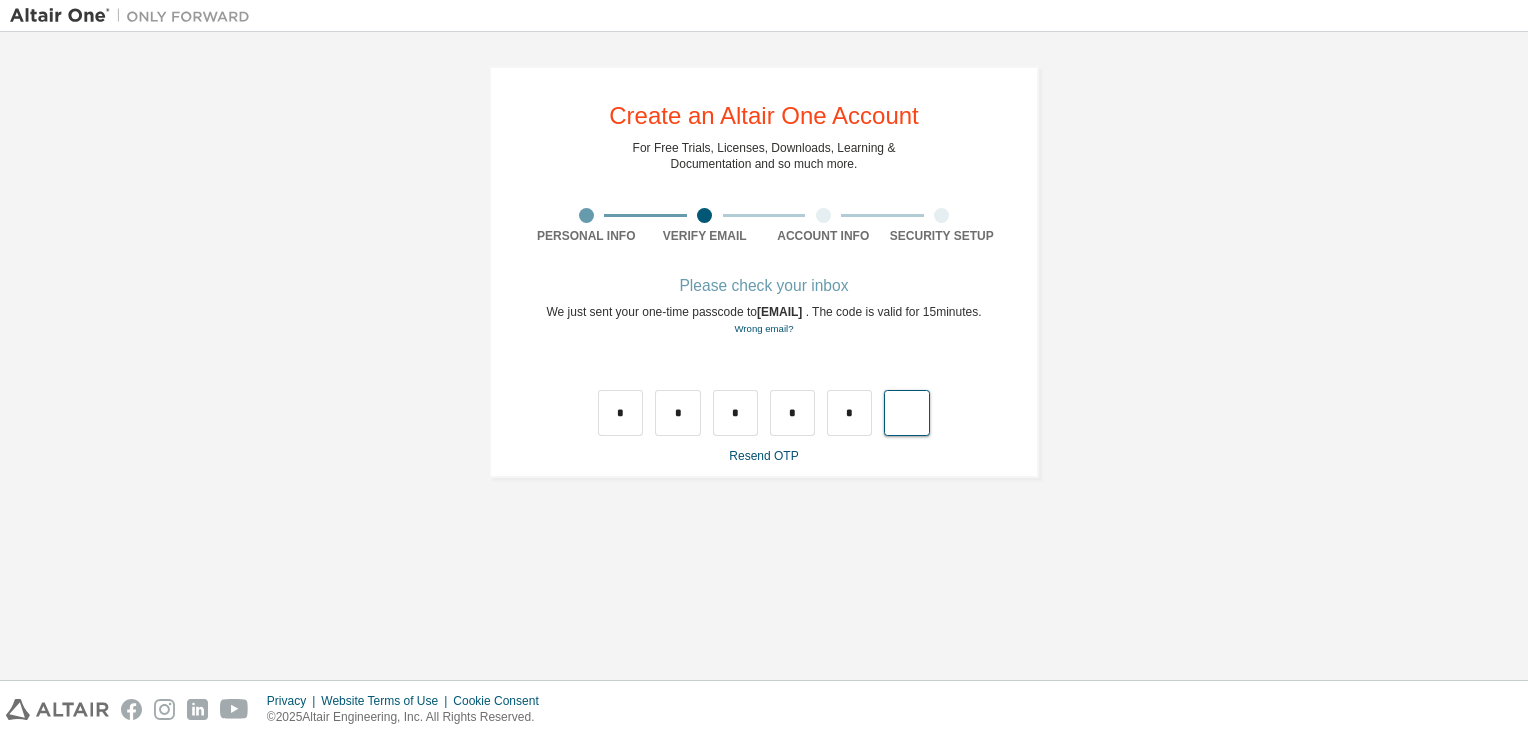 type on "*" 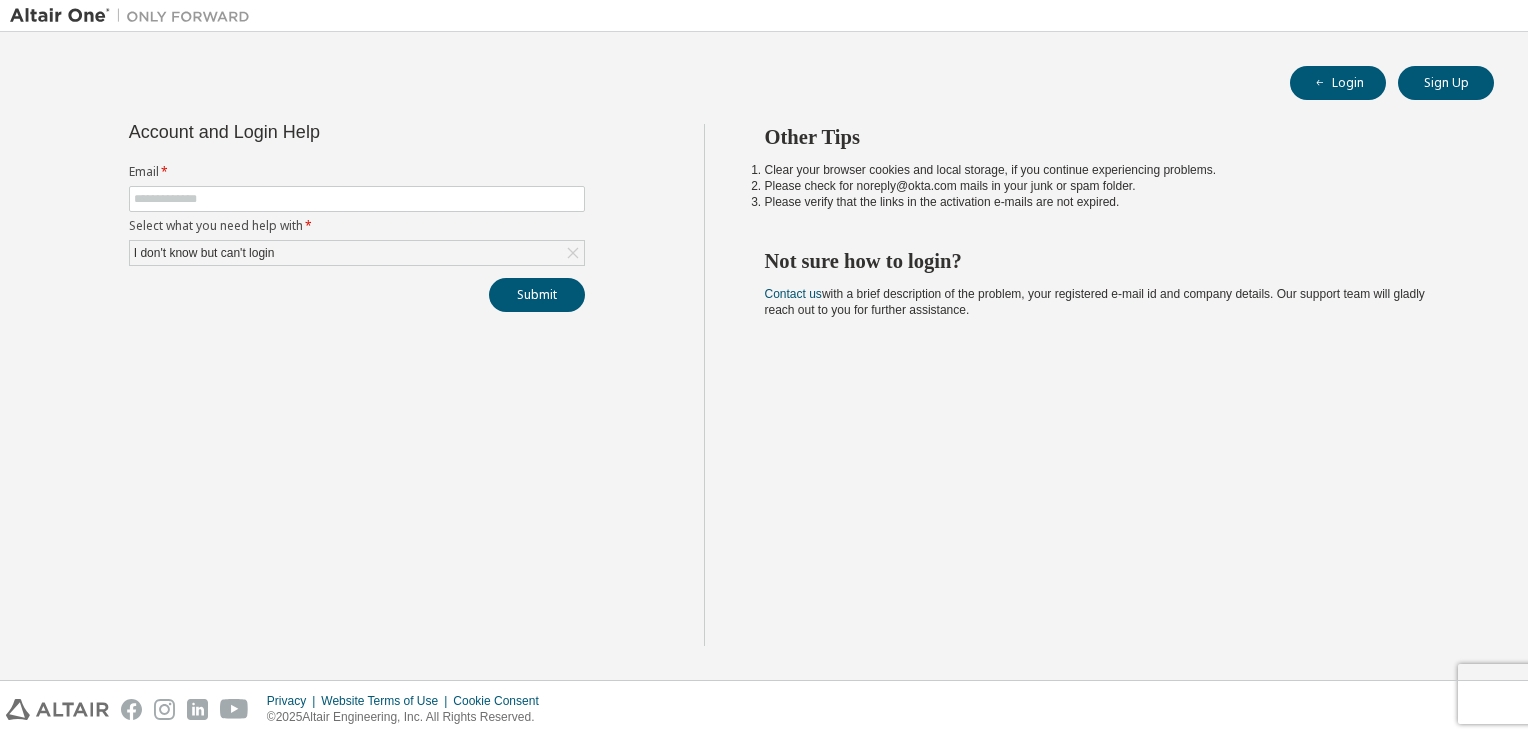 scroll, scrollTop: 0, scrollLeft: 0, axis: both 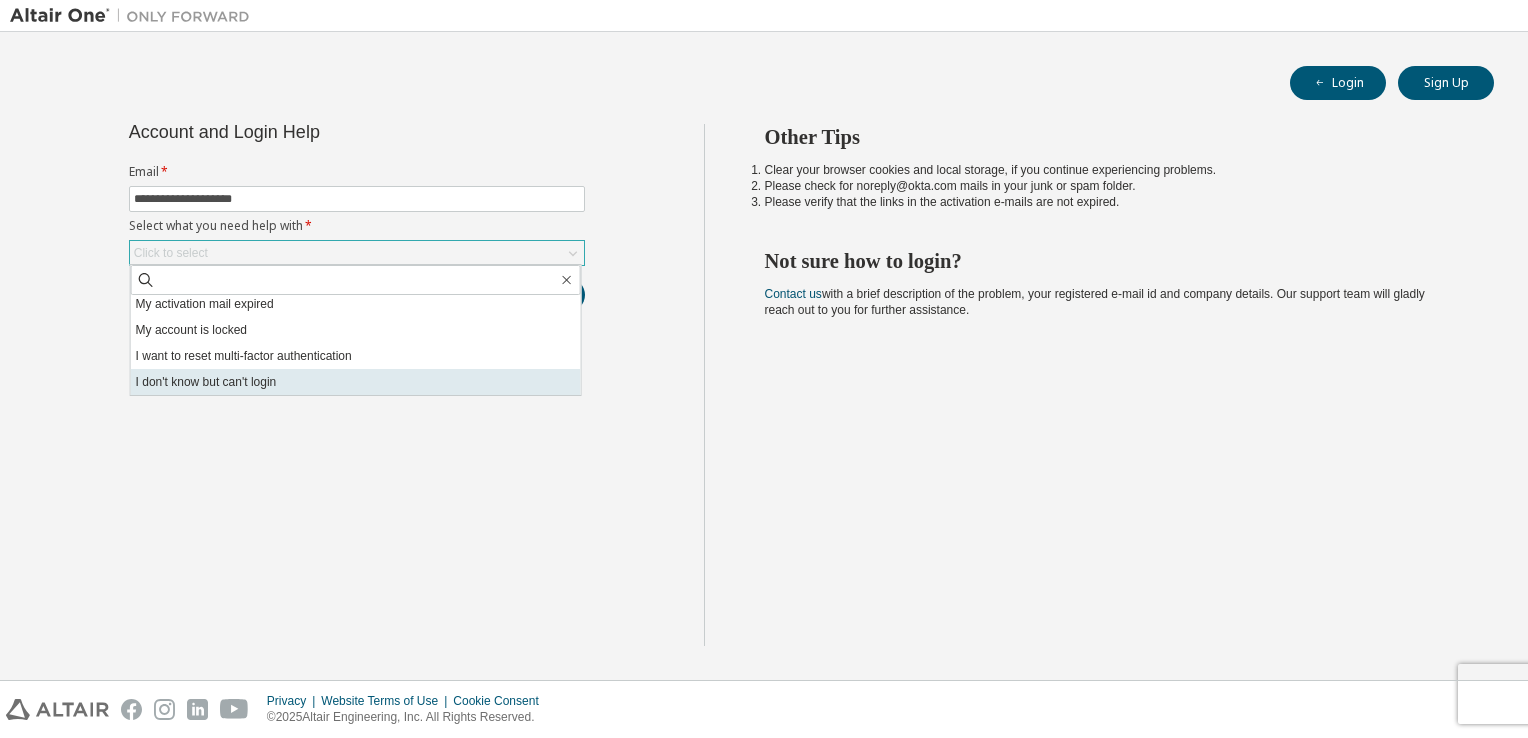click on "I don't know but can't login" at bounding box center (356, 382) 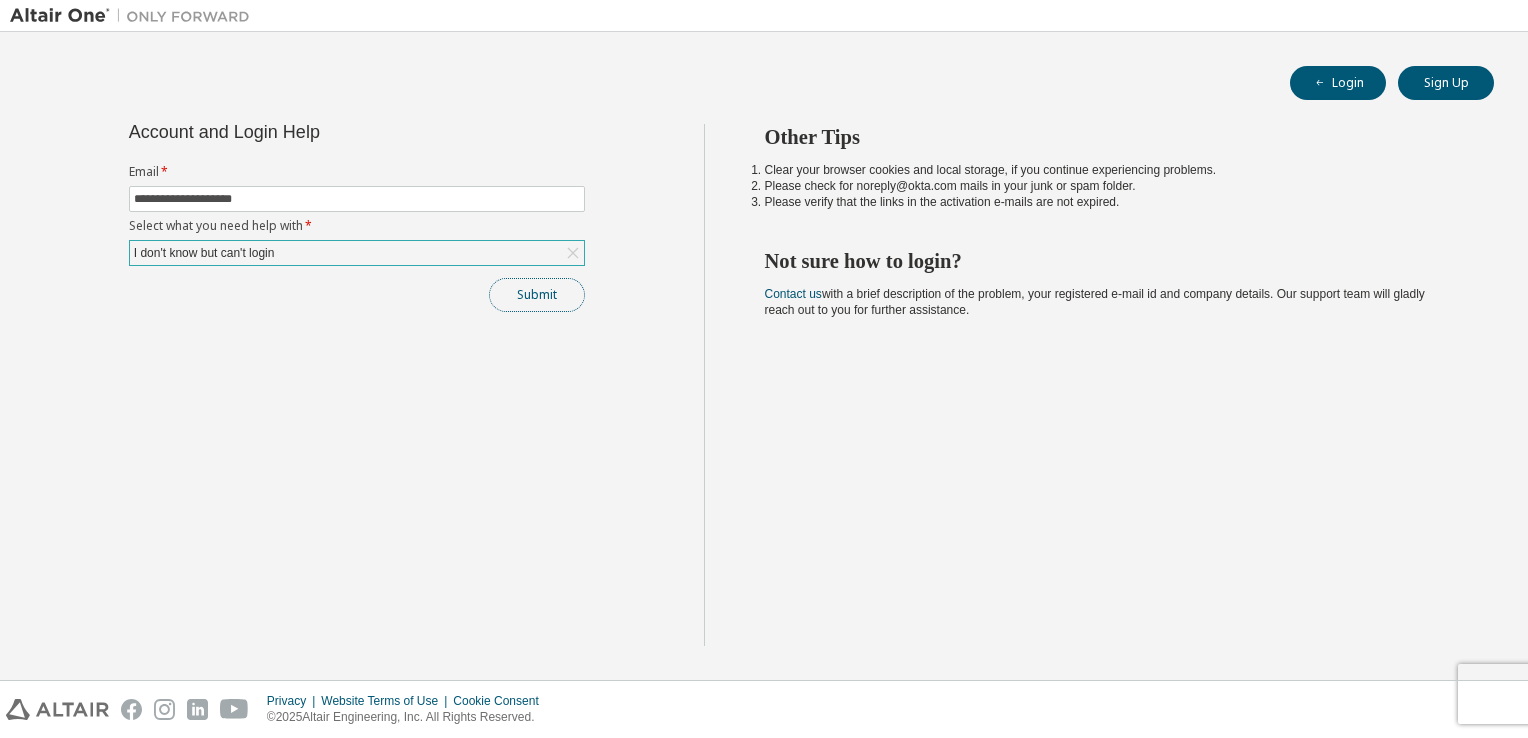 click on "Submit" at bounding box center [537, 295] 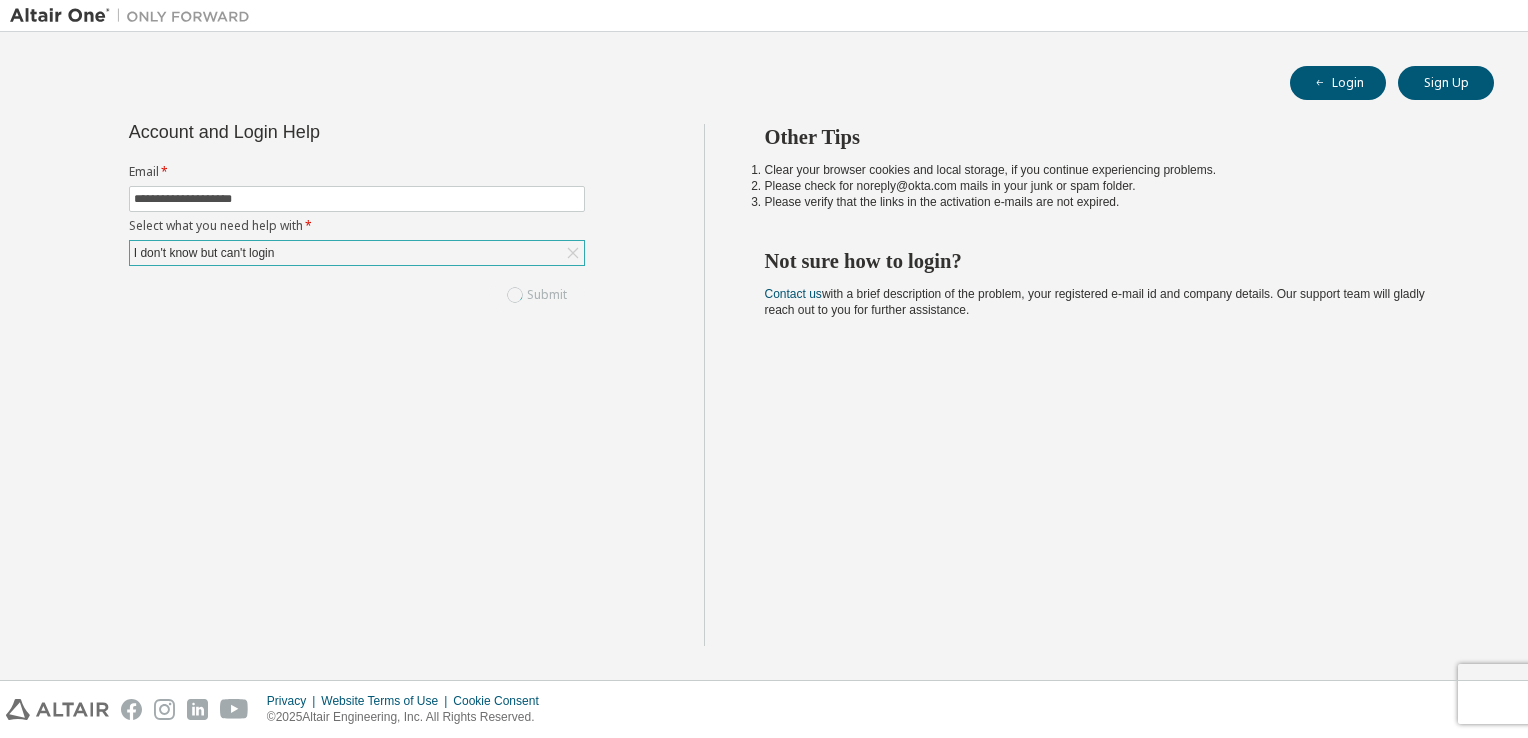 click on "Submit" at bounding box center [357, 295] 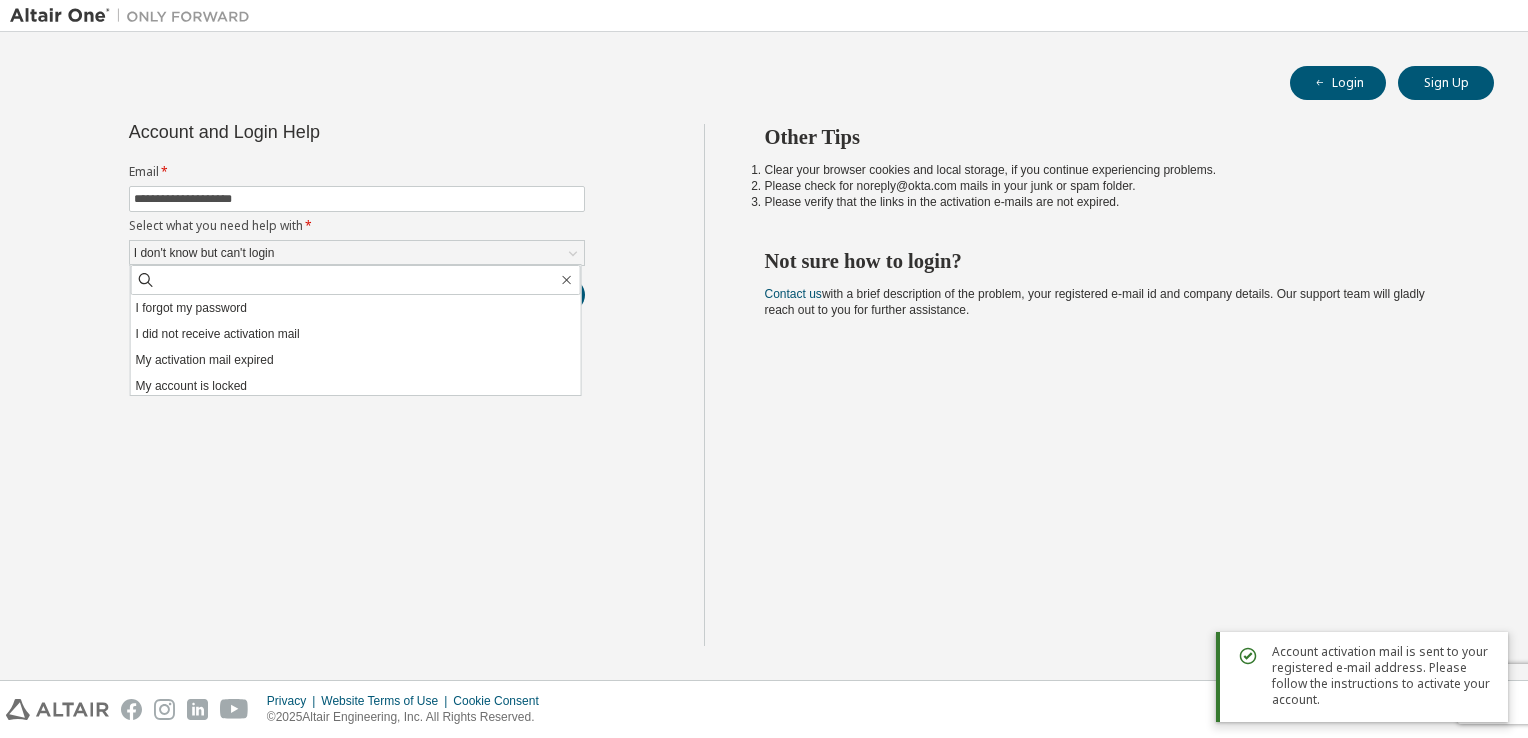 click on "**********" at bounding box center (357, 385) 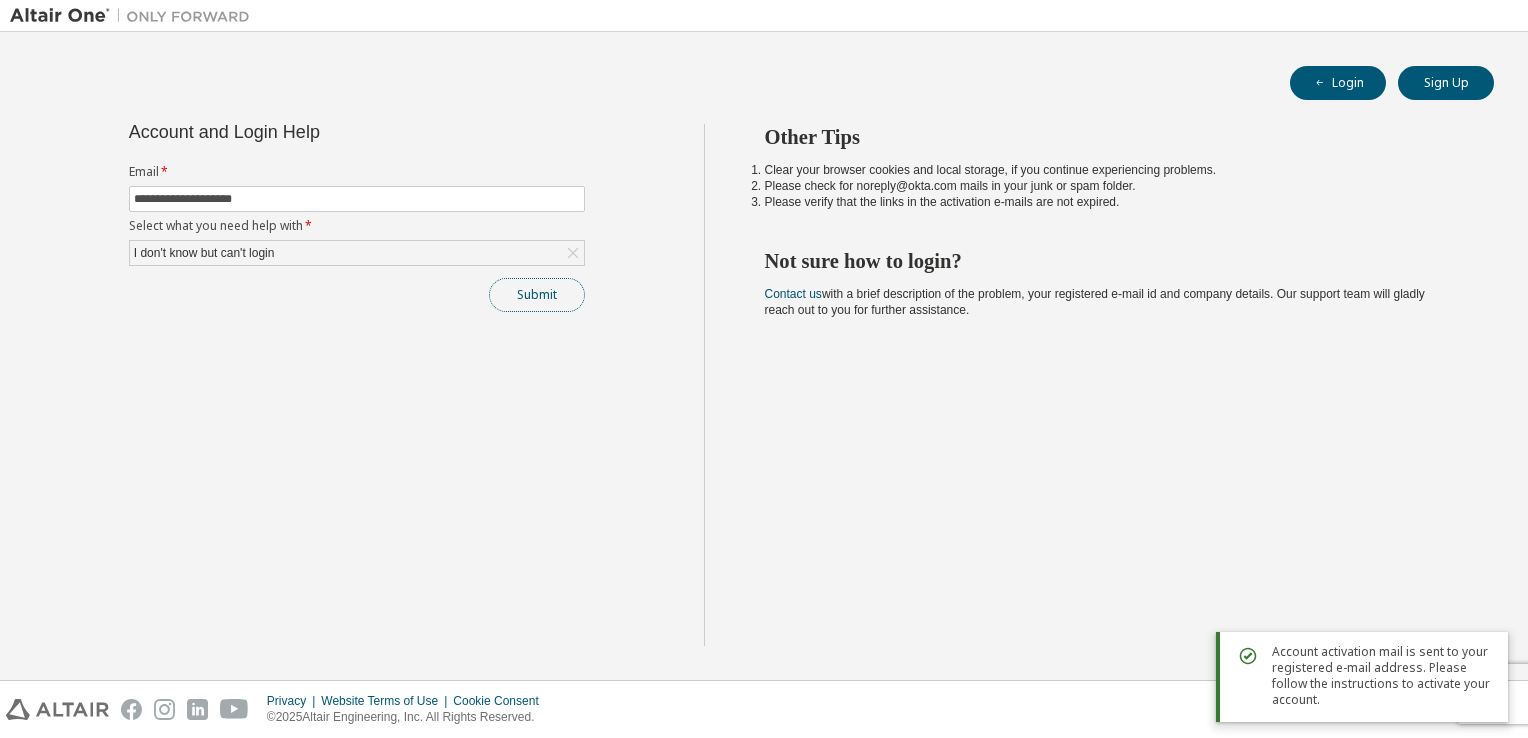 click on "Submit" at bounding box center [537, 295] 